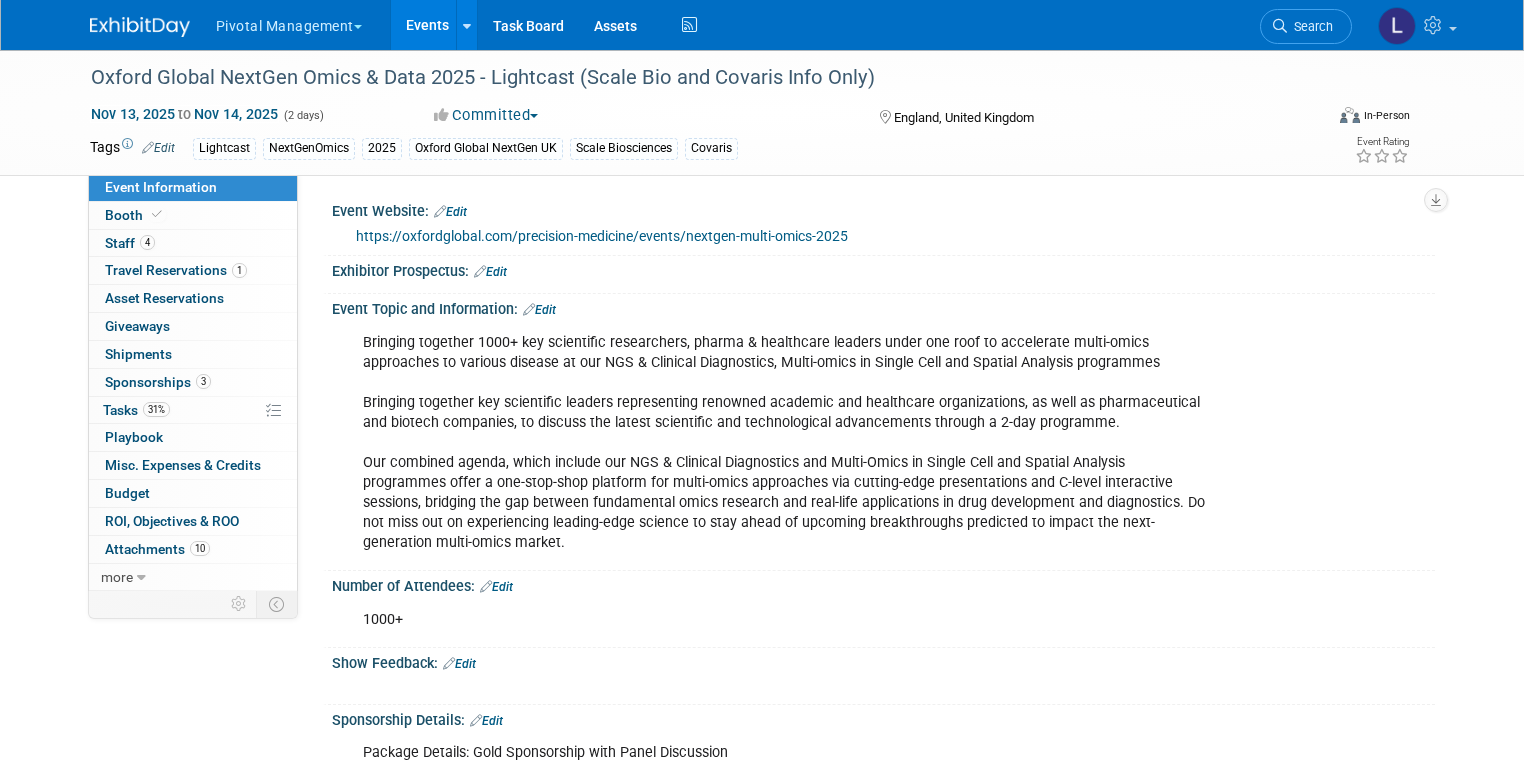 scroll, scrollTop: 264, scrollLeft: 0, axis: vertical 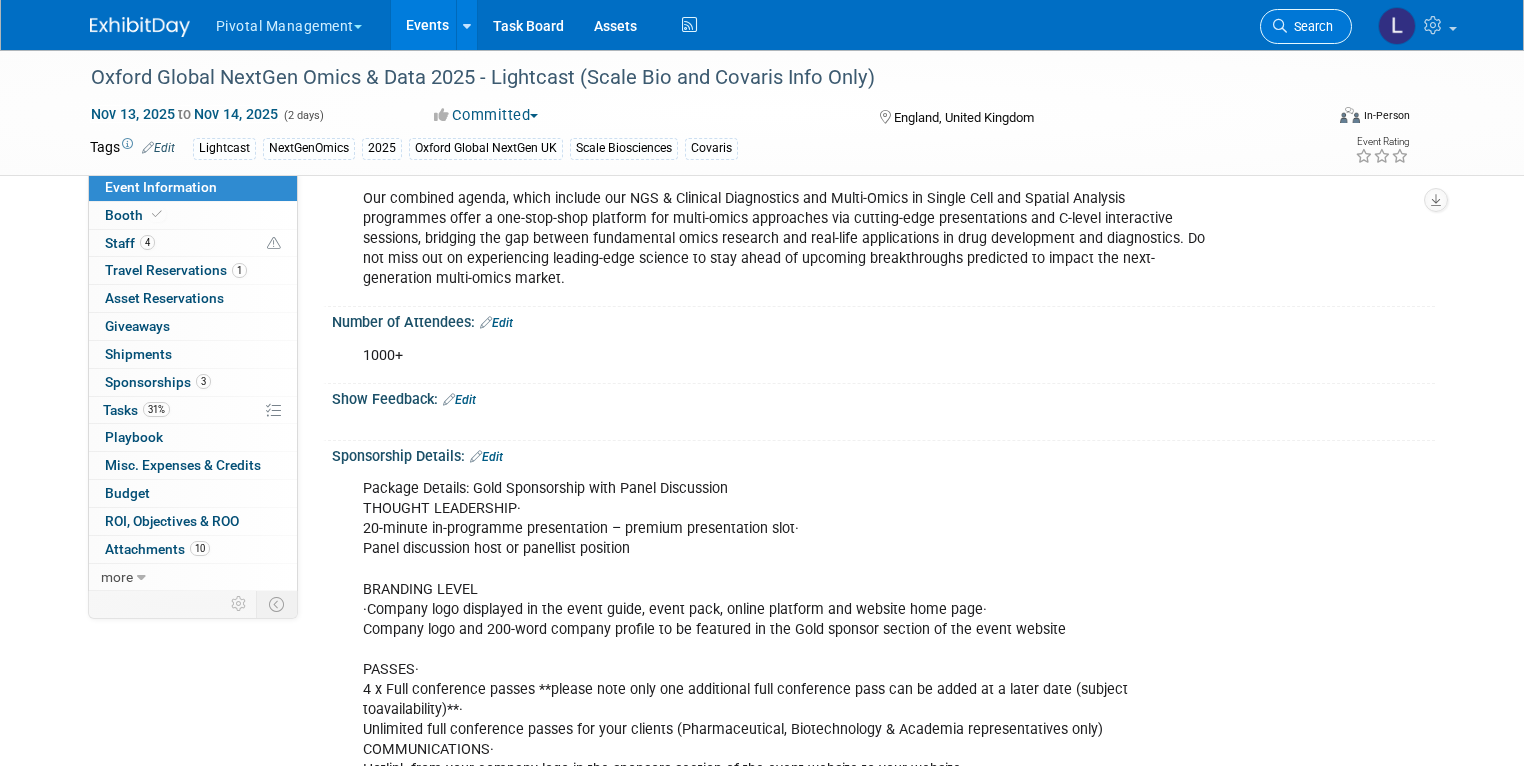 click on "Search" at bounding box center [1310, 26] 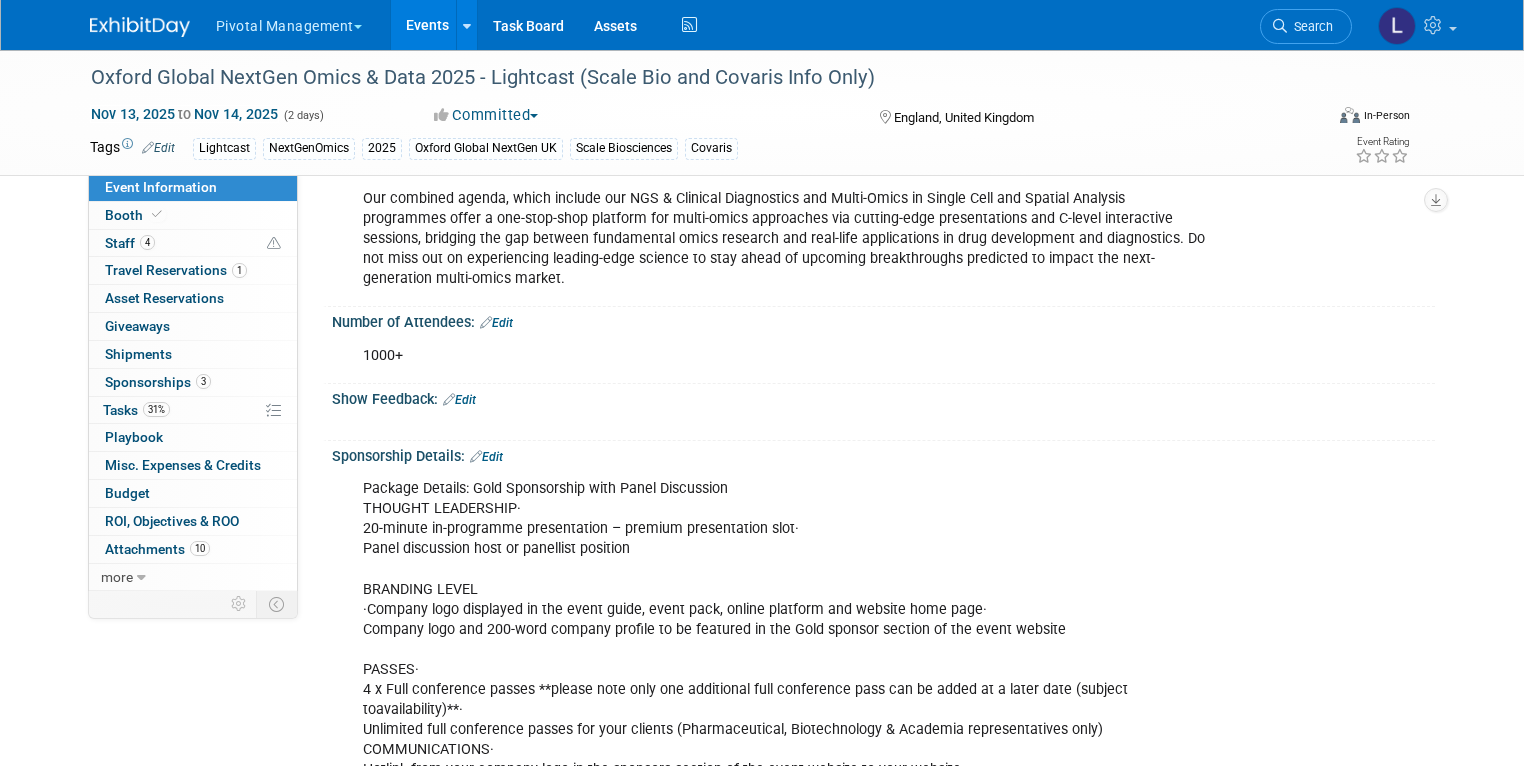 scroll, scrollTop: 0, scrollLeft: 0, axis: both 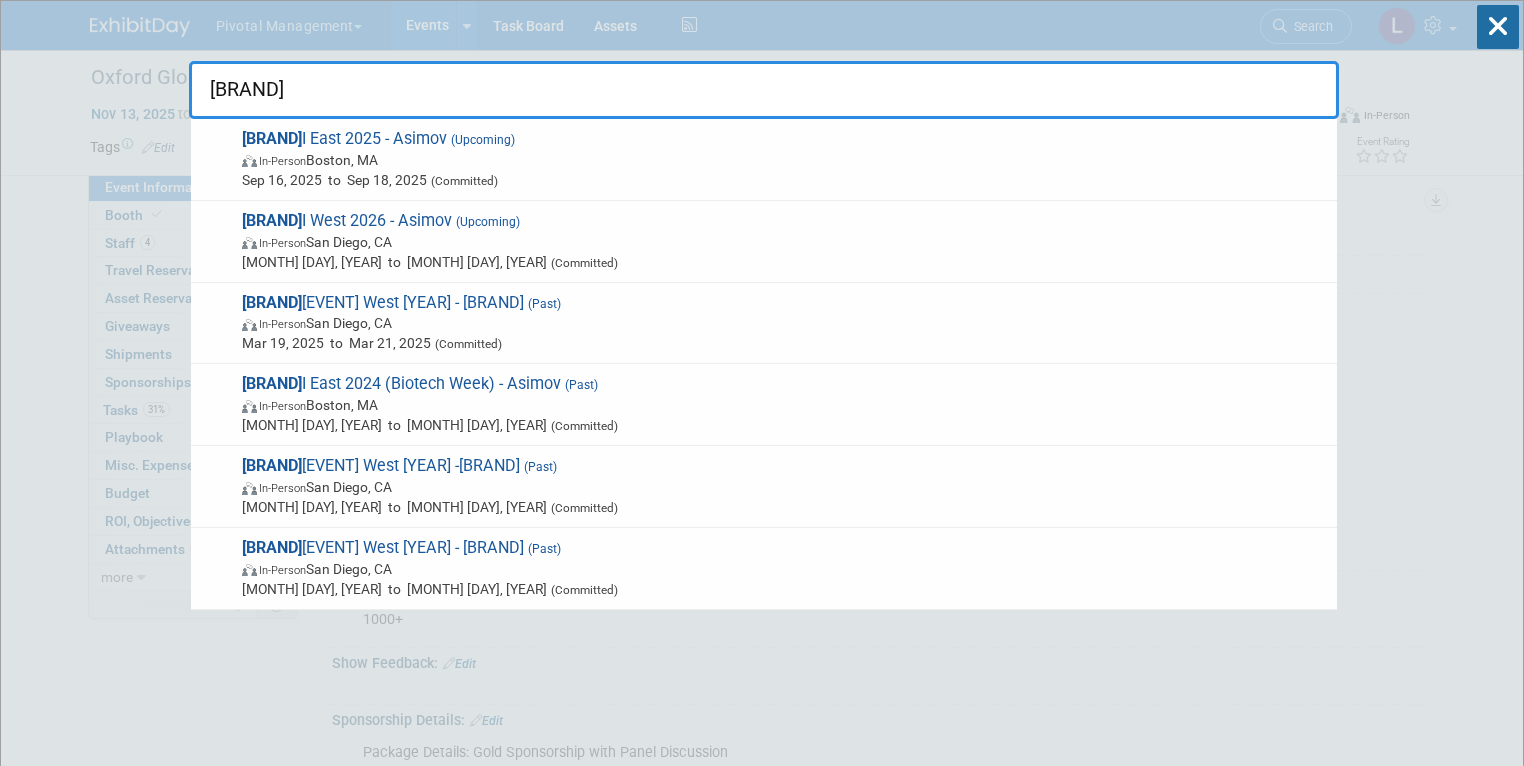 type on "B" 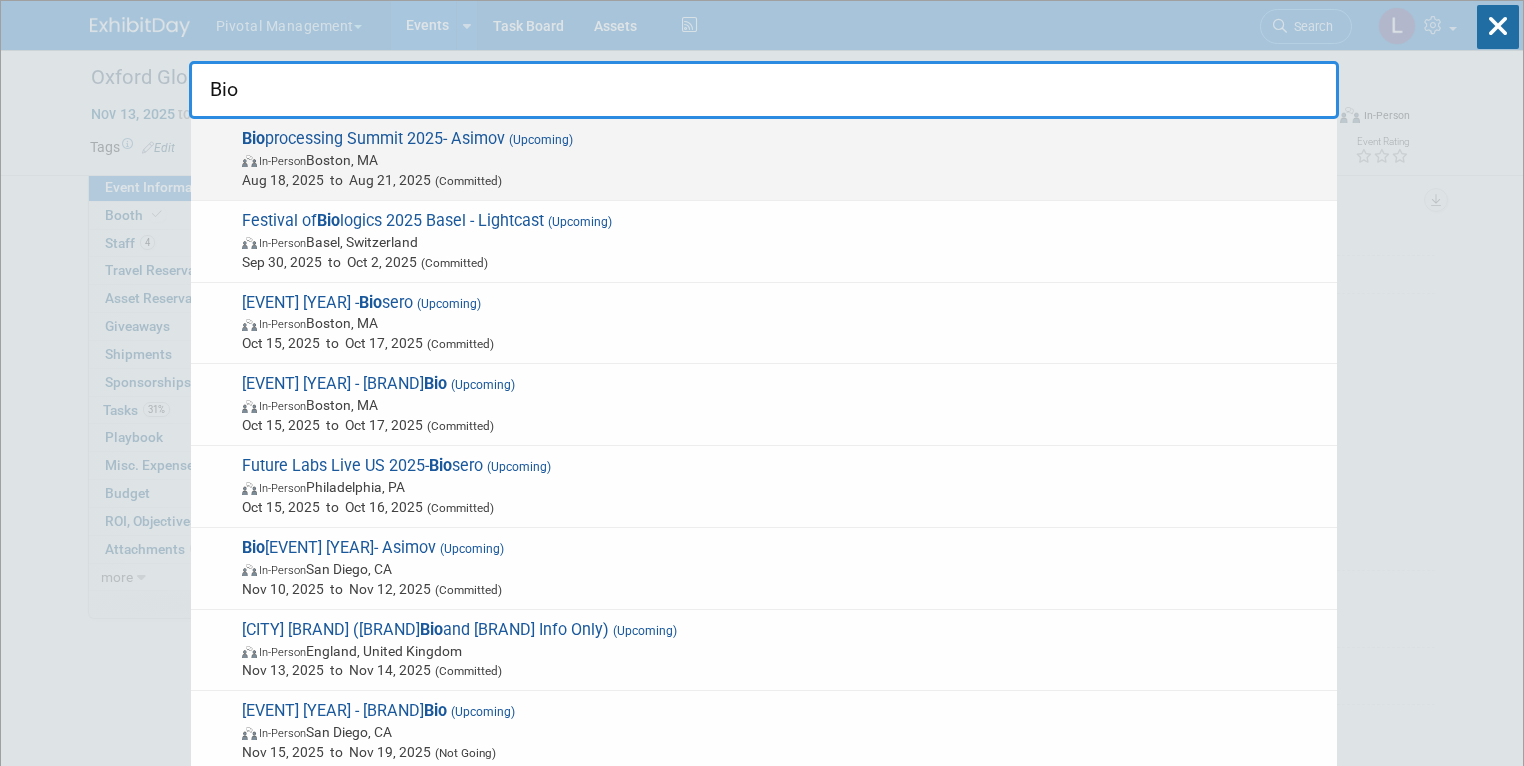 type on "Bio" 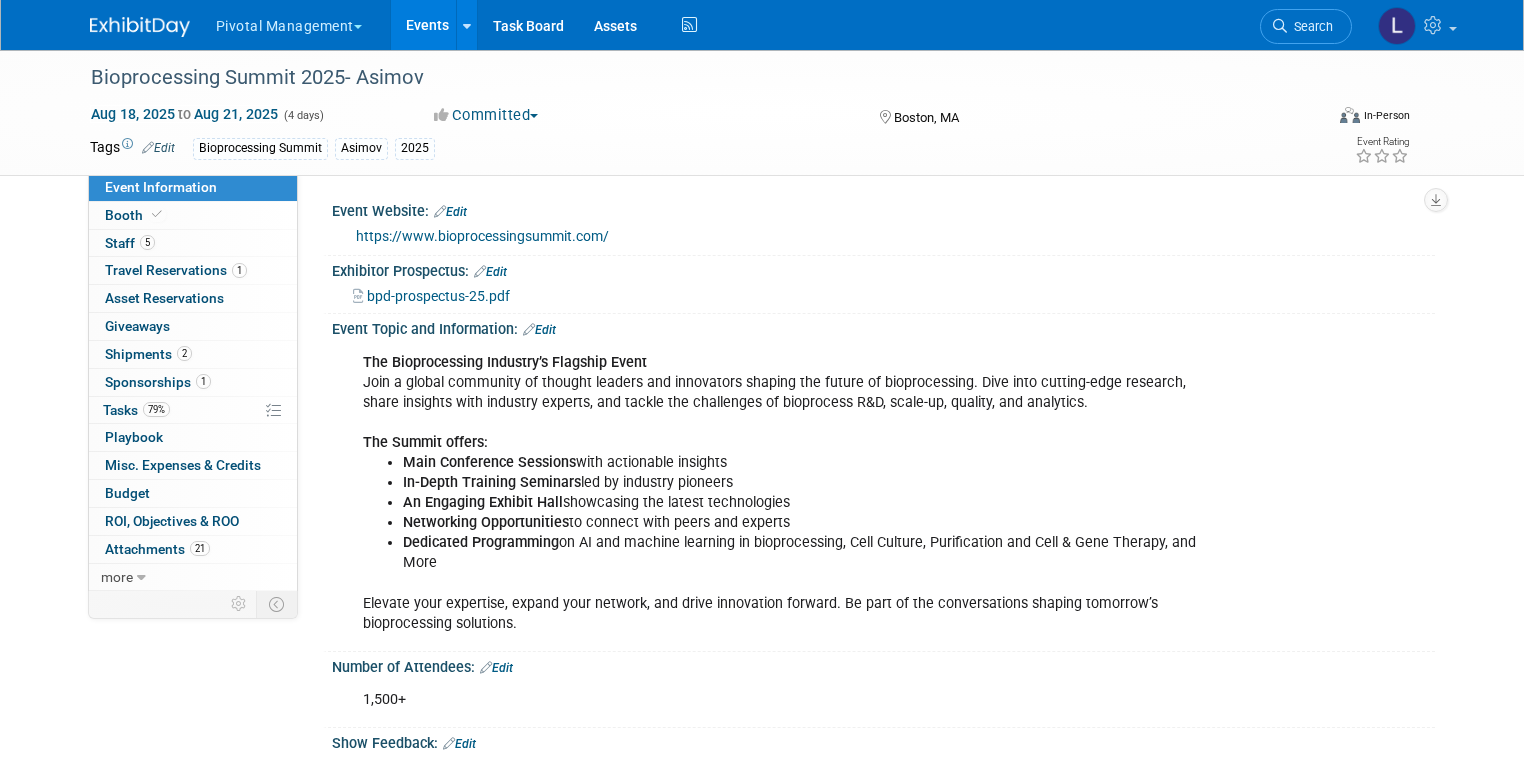 scroll, scrollTop: 0, scrollLeft: 0, axis: both 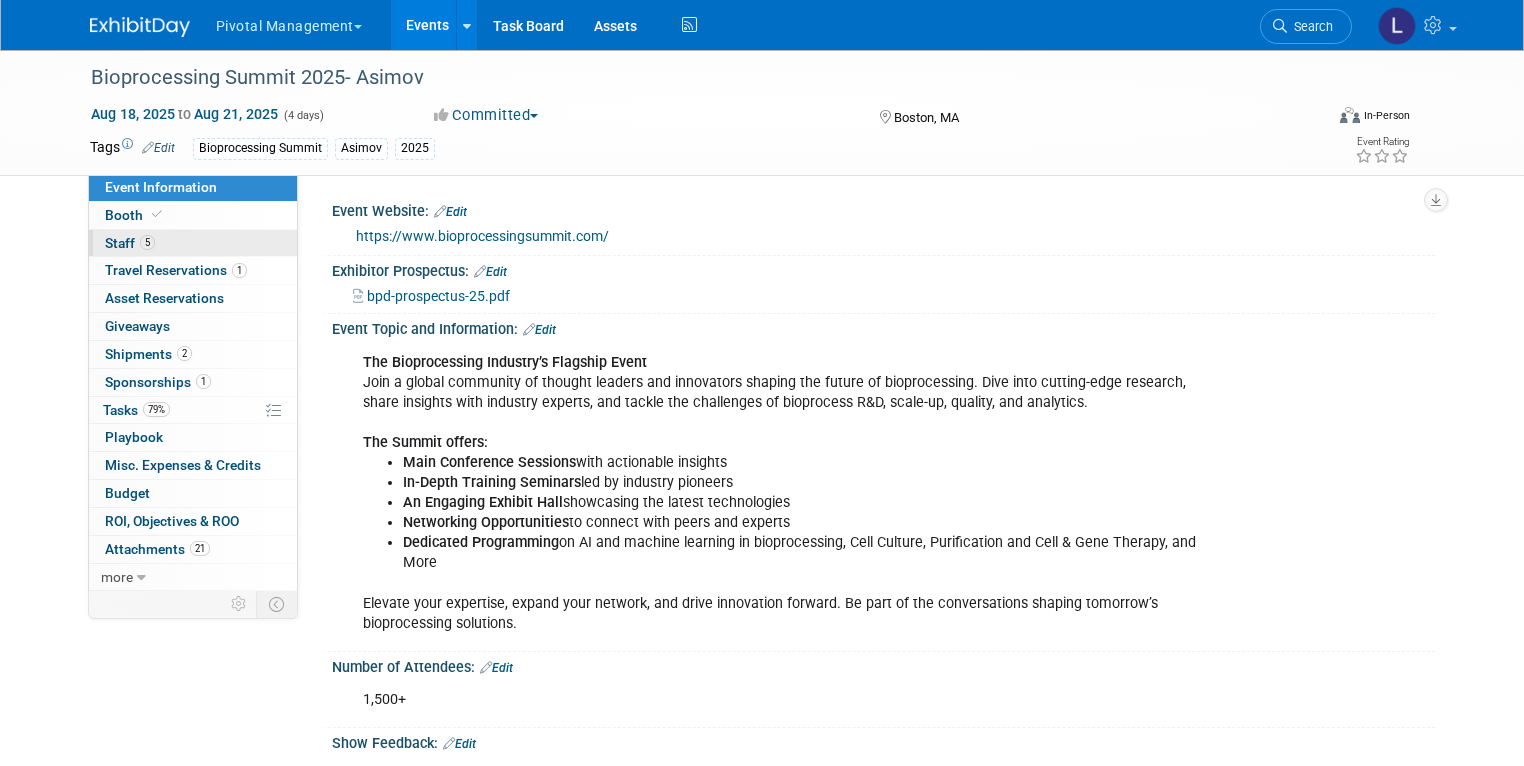 click on "5
Staff 5" at bounding box center (193, 243) 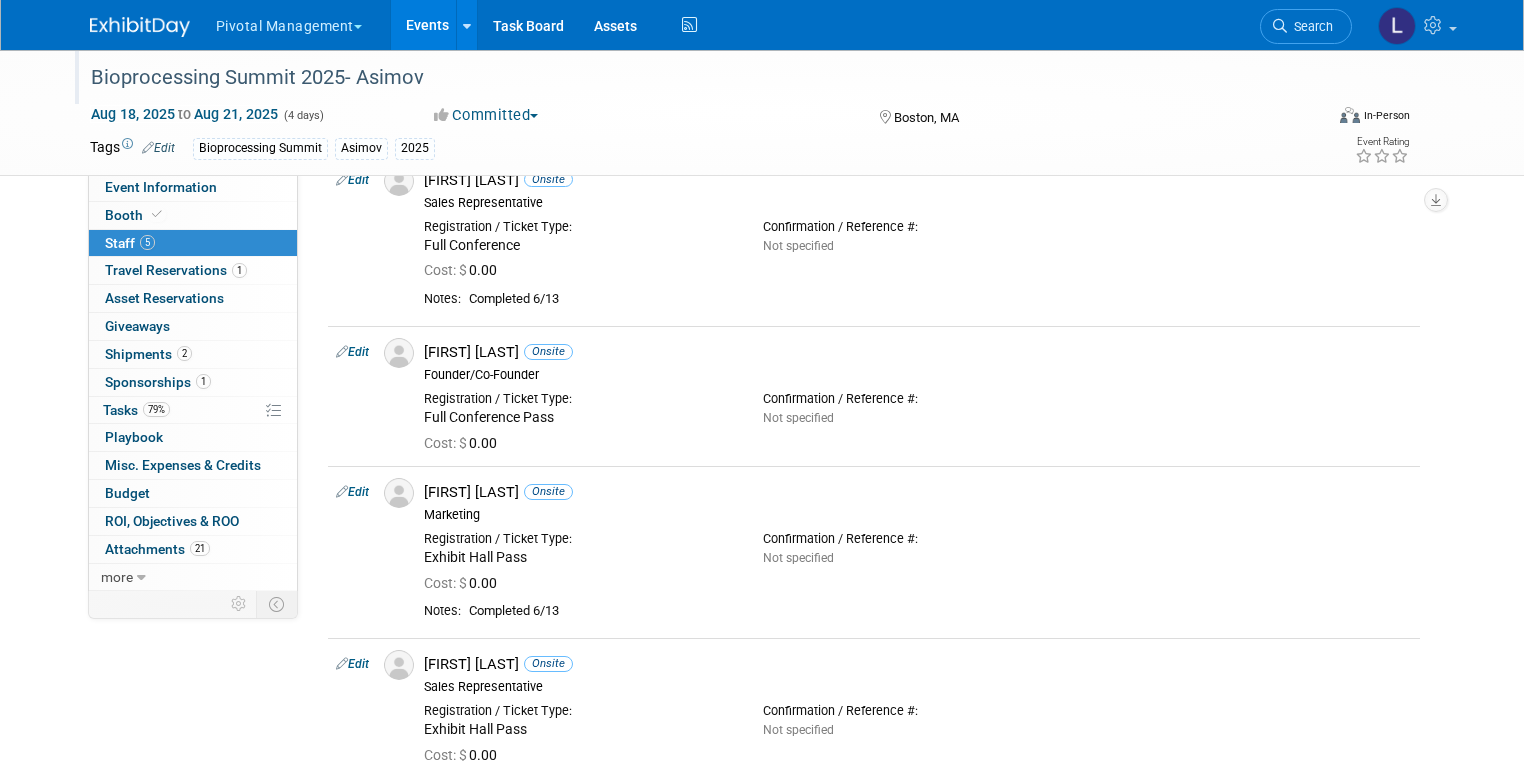scroll, scrollTop: 66, scrollLeft: 0, axis: vertical 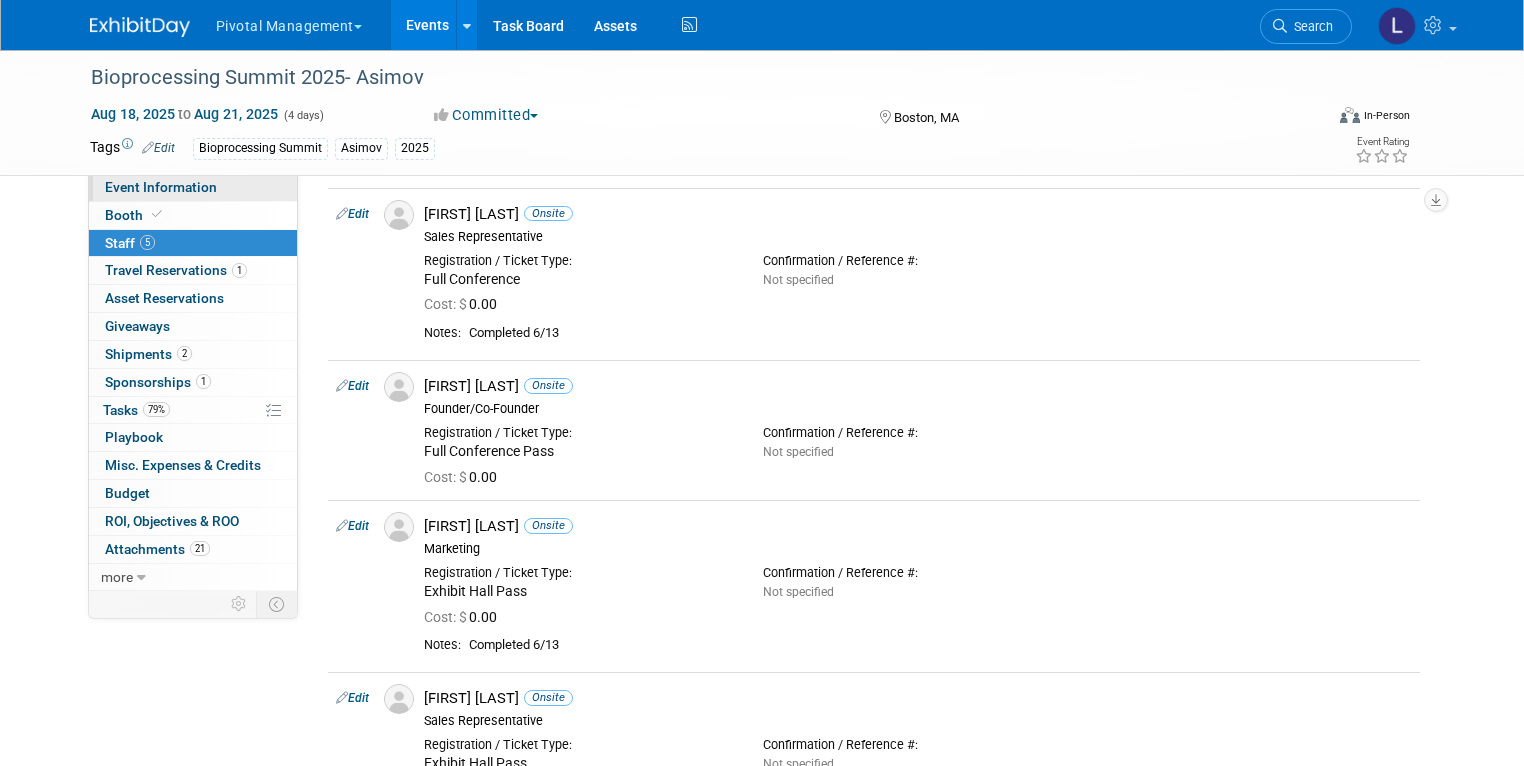 click on "Event Information" at bounding box center (161, 187) 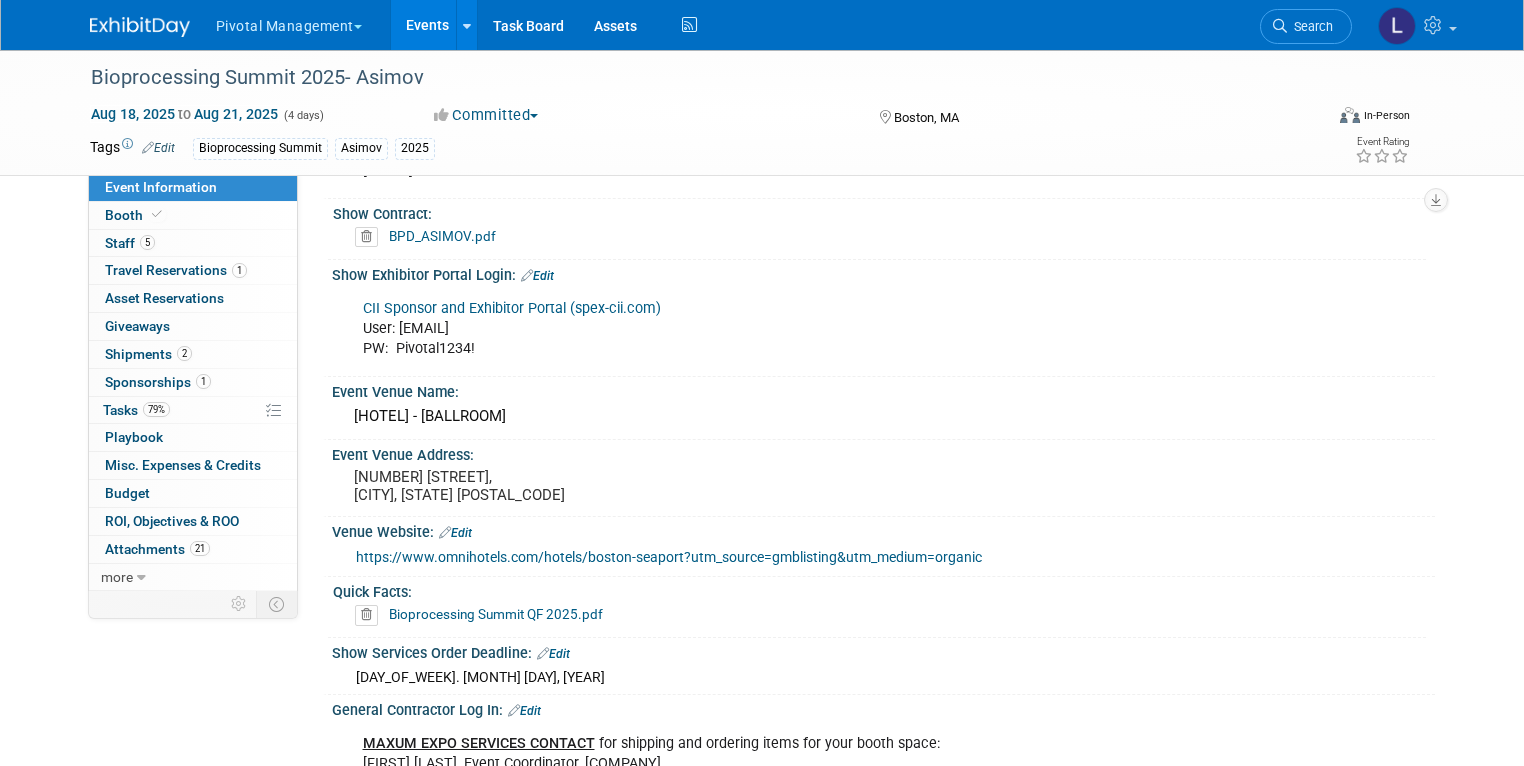 scroll, scrollTop: 1608, scrollLeft: 0, axis: vertical 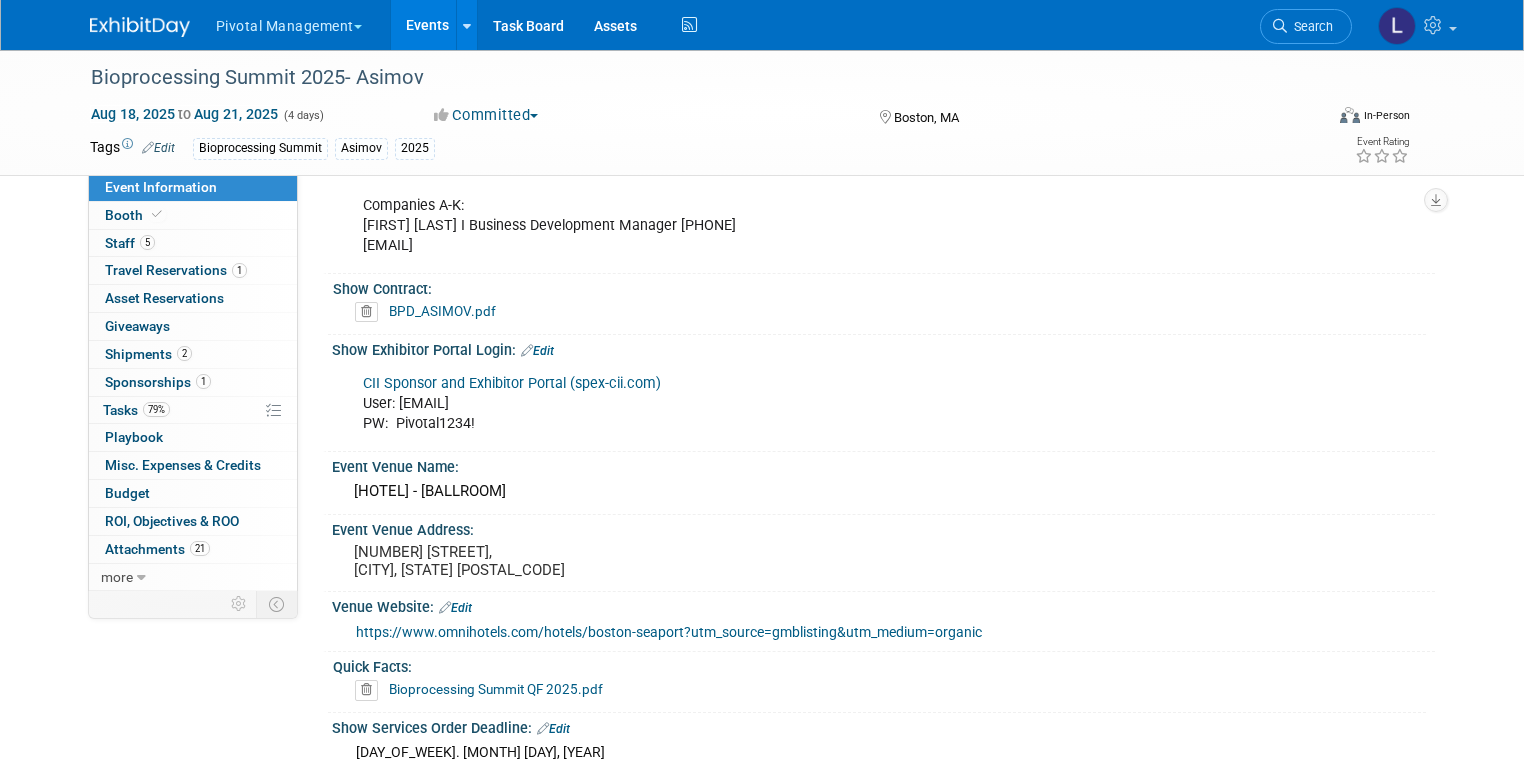 click on "CII Sponsor and Exhibitor Portal (spex-cii.com)" at bounding box center [512, 383] 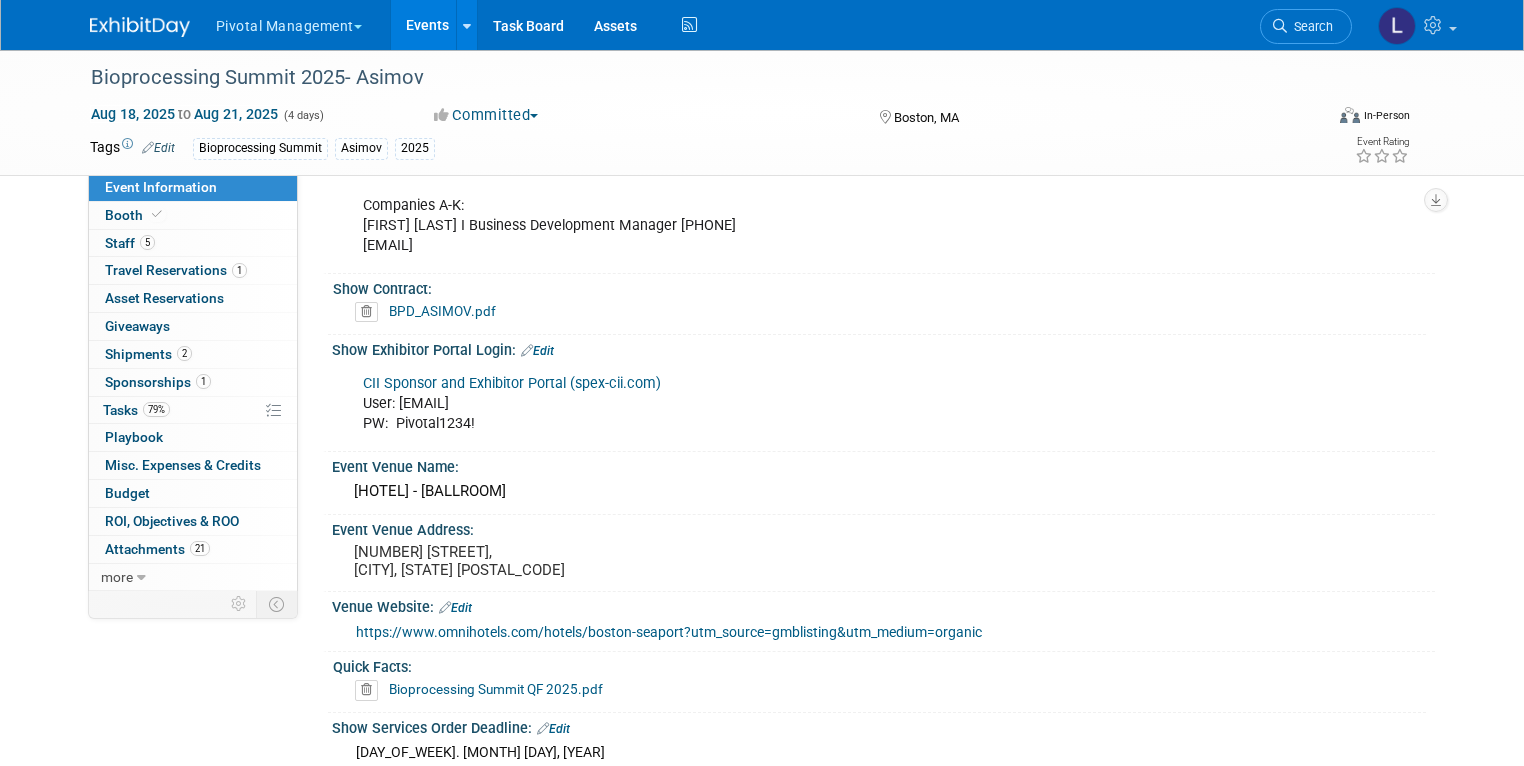 click on "Search" at bounding box center (1310, 26) 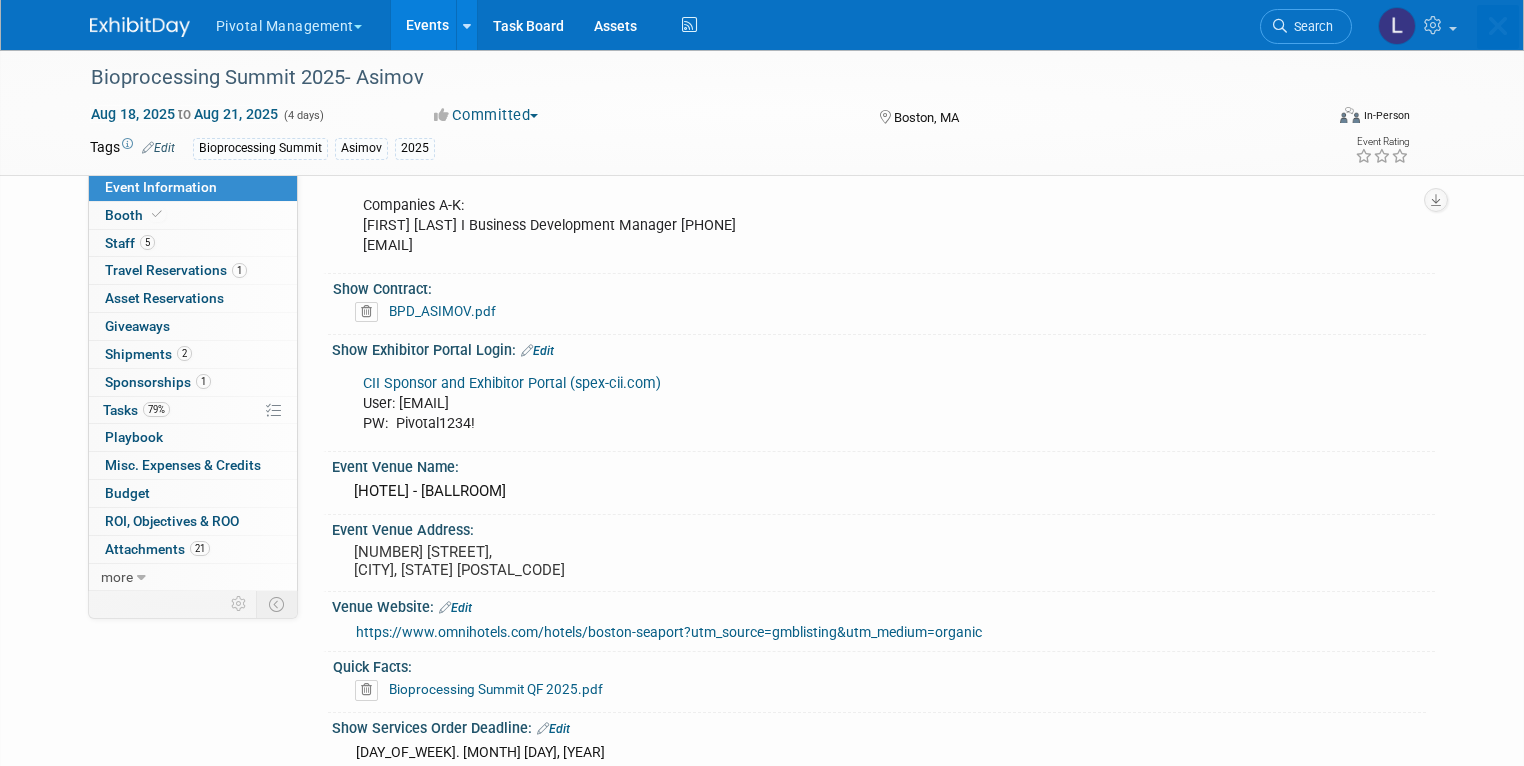 scroll, scrollTop: 0, scrollLeft: 0, axis: both 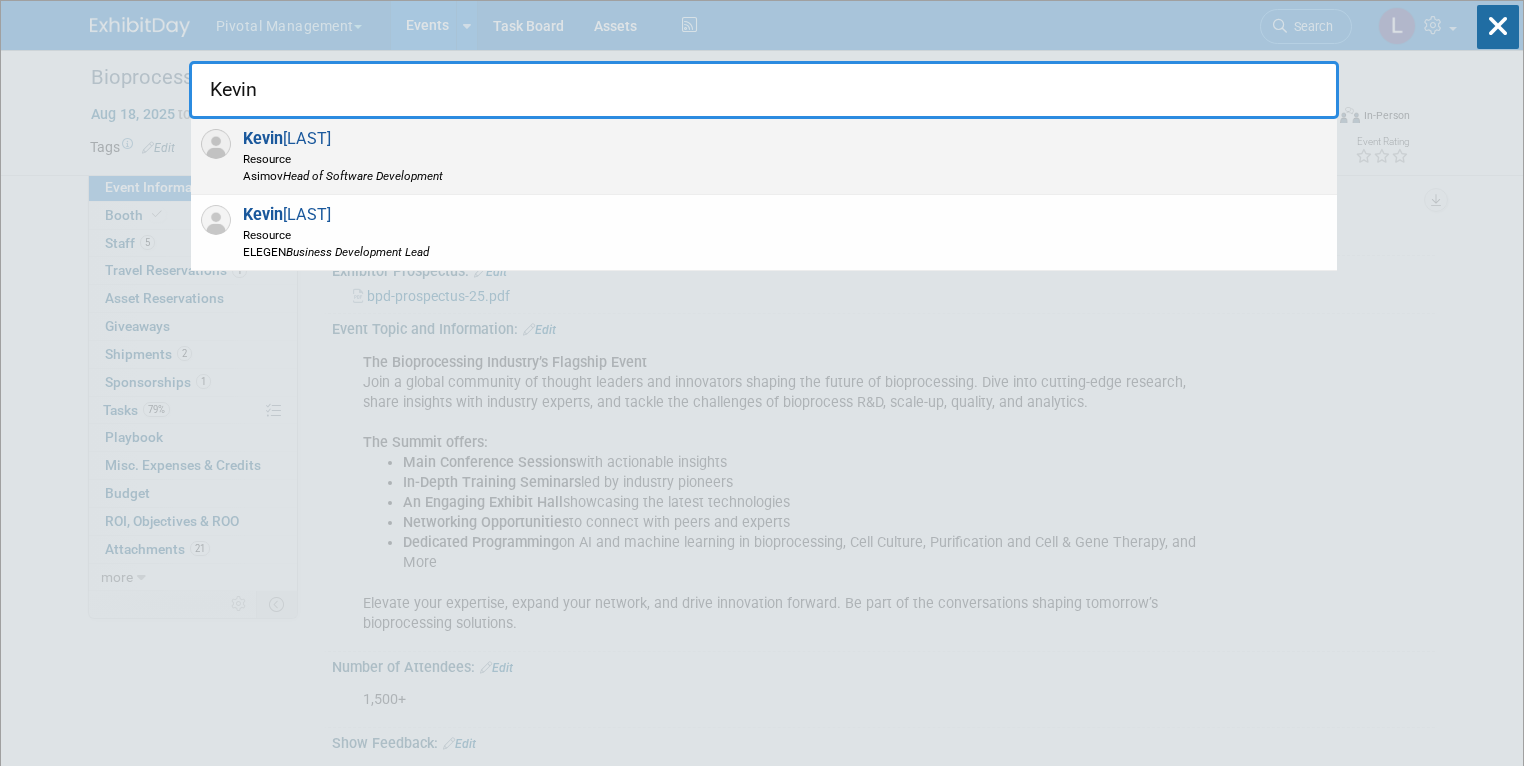 type on "Kevin" 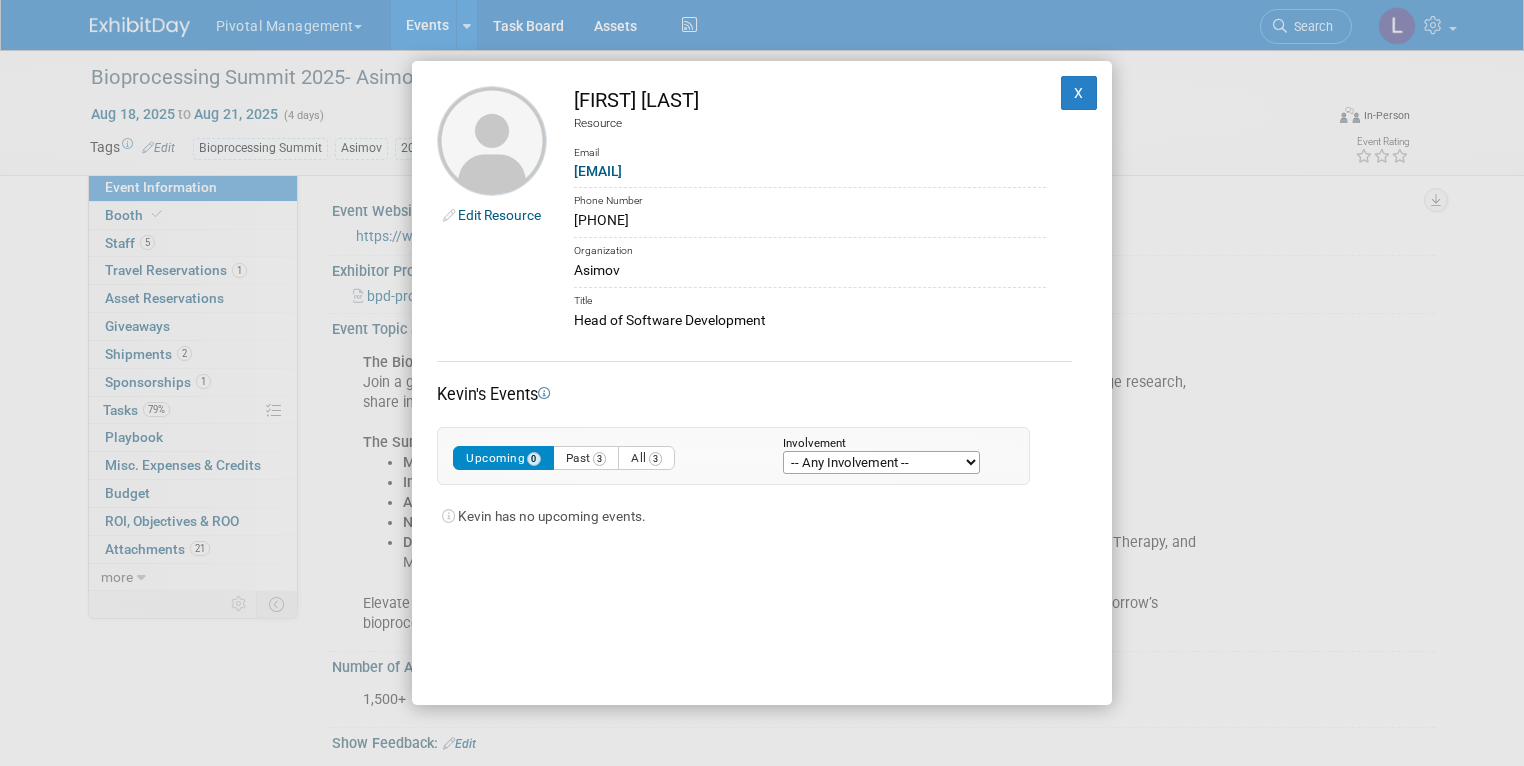 drag, startPoint x: 690, startPoint y: 169, endPoint x: 572, endPoint y: 172, distance: 118.03813 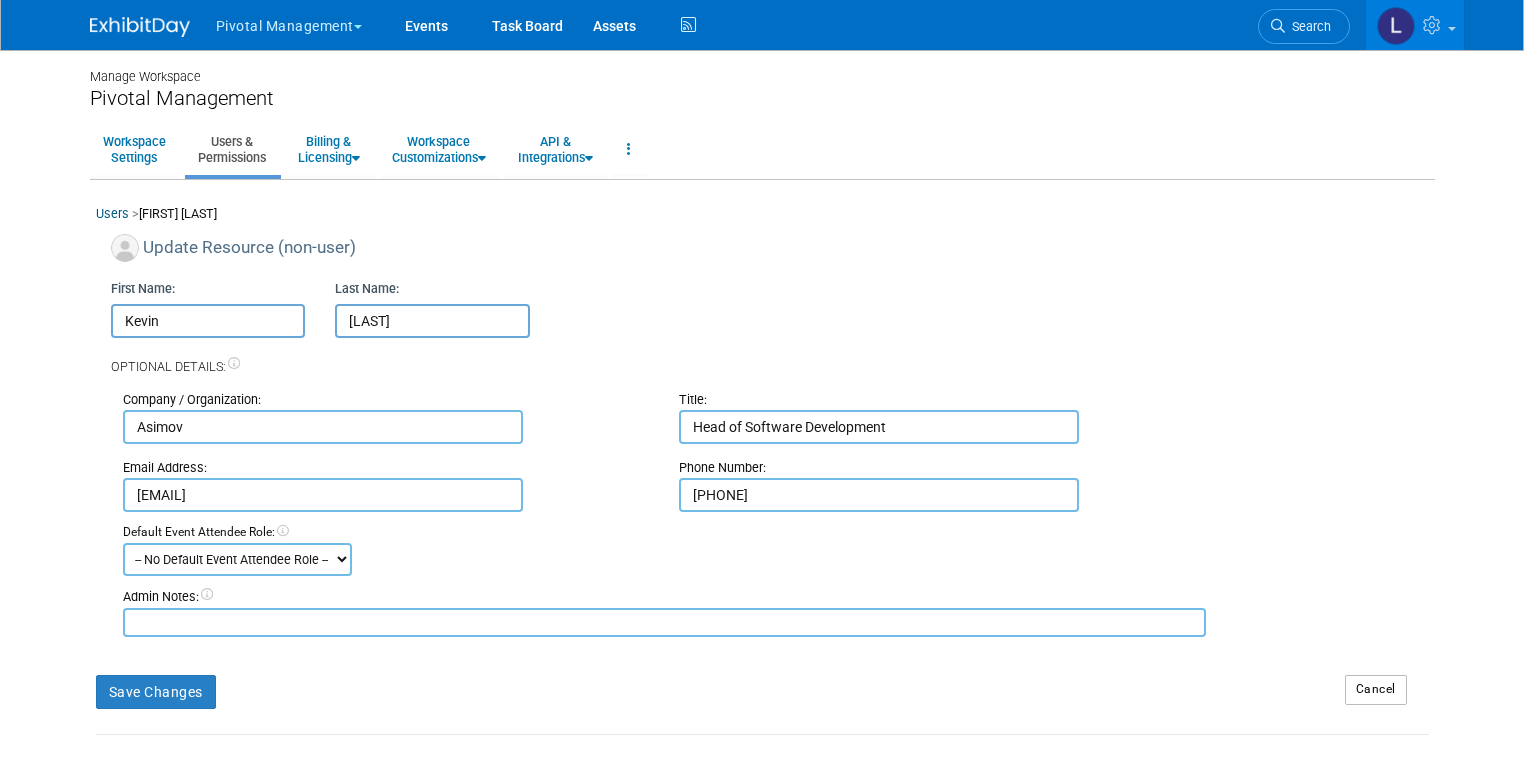 scroll, scrollTop: 0, scrollLeft: 0, axis: both 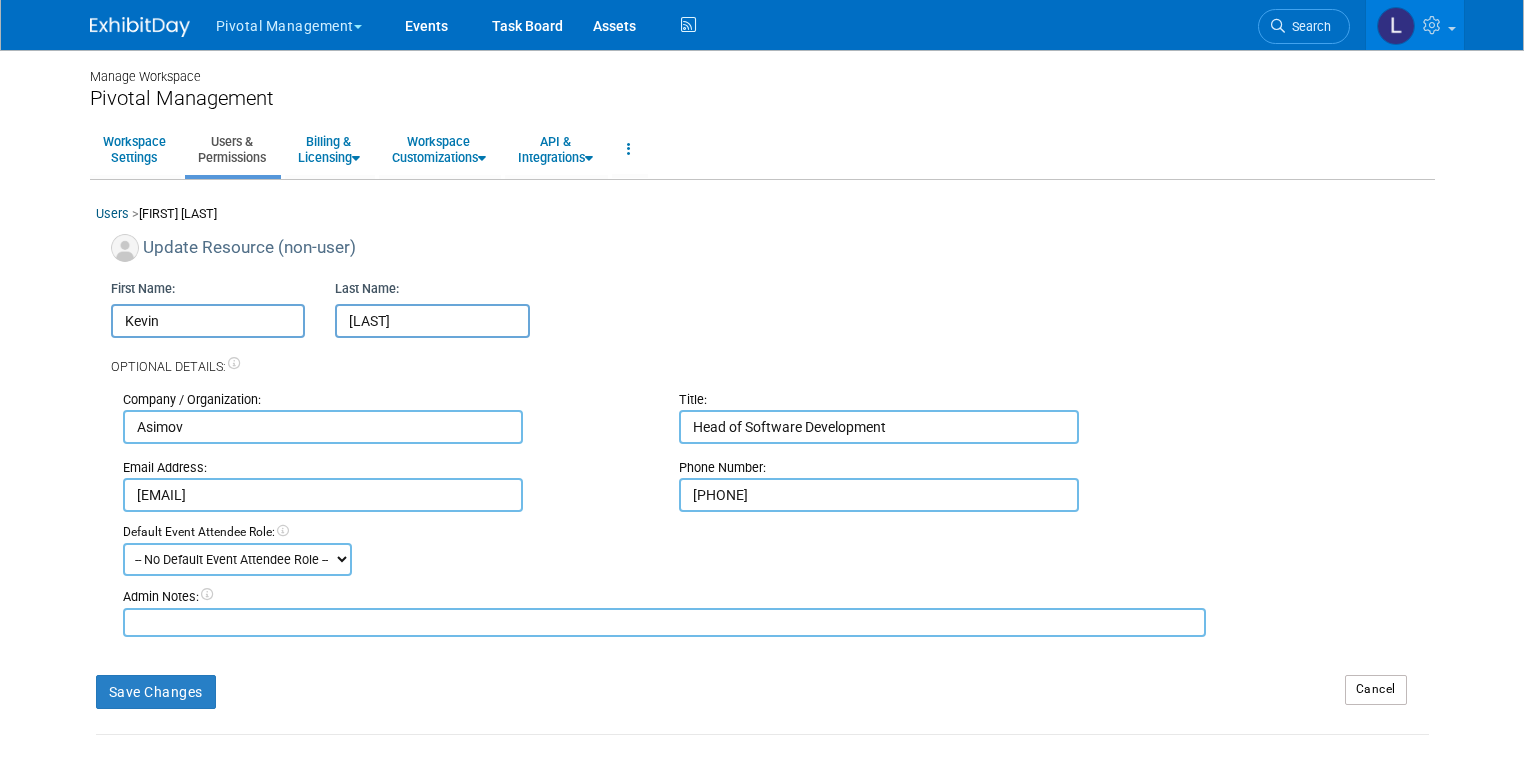 paste on "Sales & Marketing Head of Software Sales & Marketing [MONTH] [YEAR] - Present · 7 mos[MONTH]" 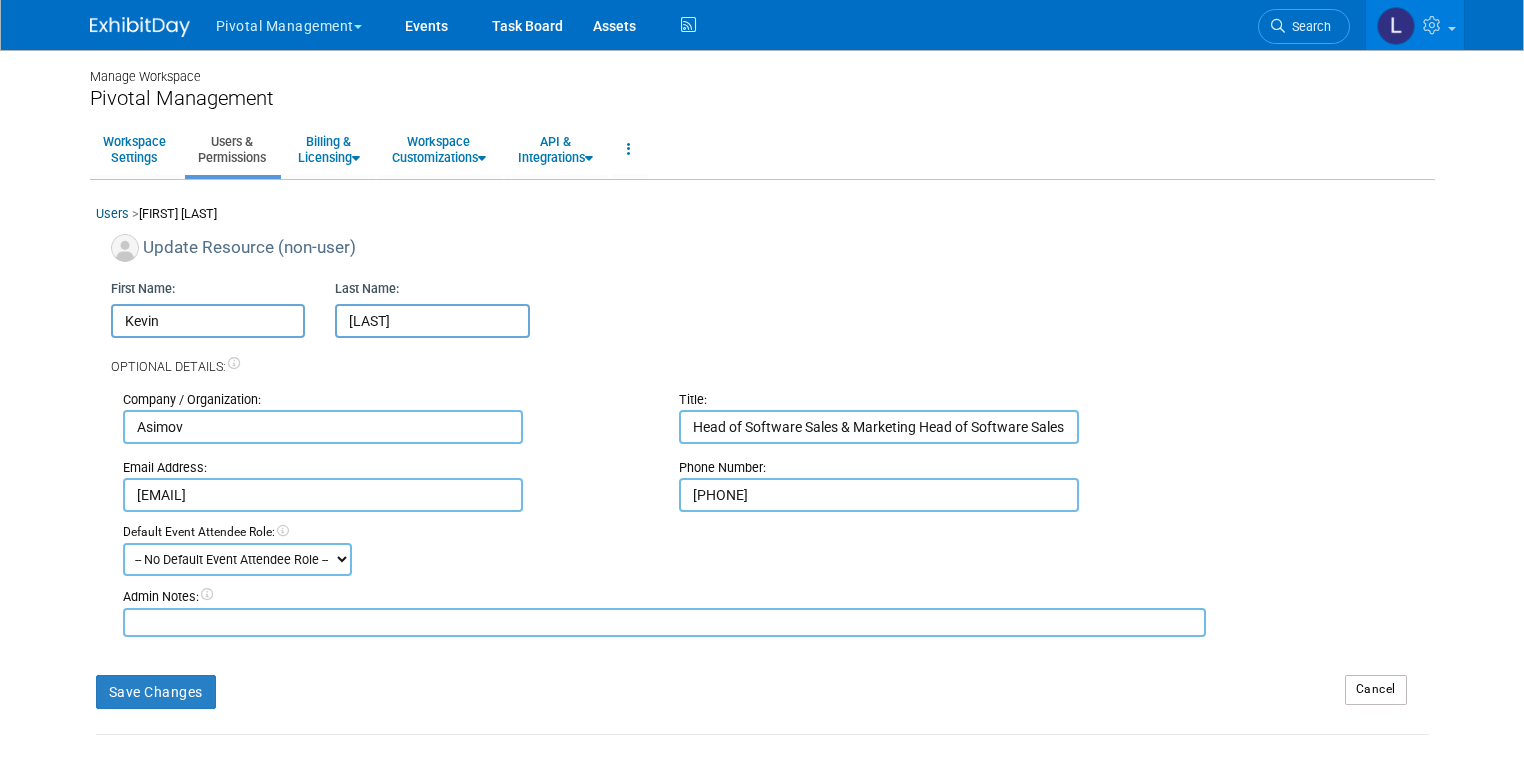 scroll, scrollTop: 0, scrollLeft: 275, axis: horizontal 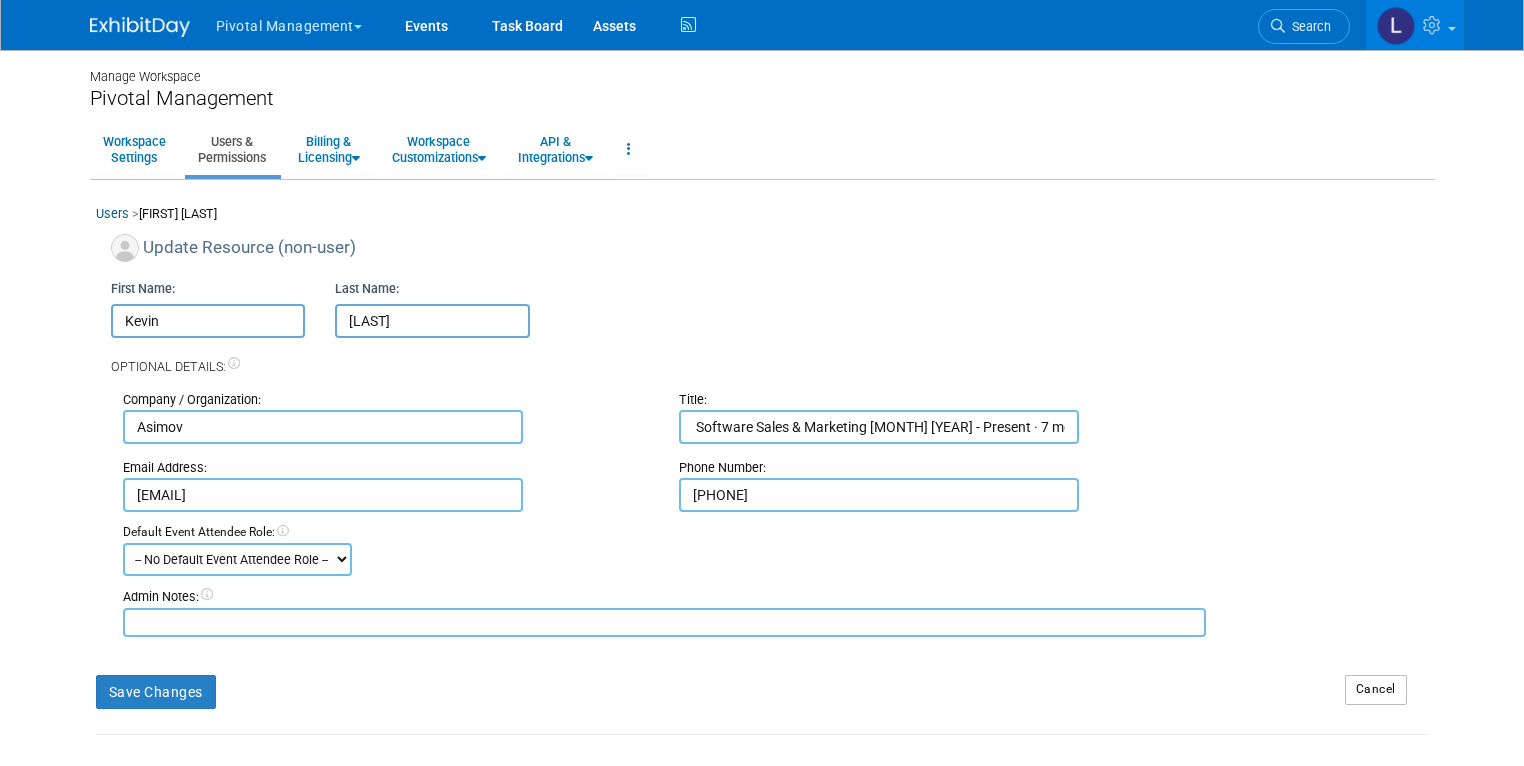 drag, startPoint x: 1067, startPoint y: 428, endPoint x: 866, endPoint y: 424, distance: 201.0398 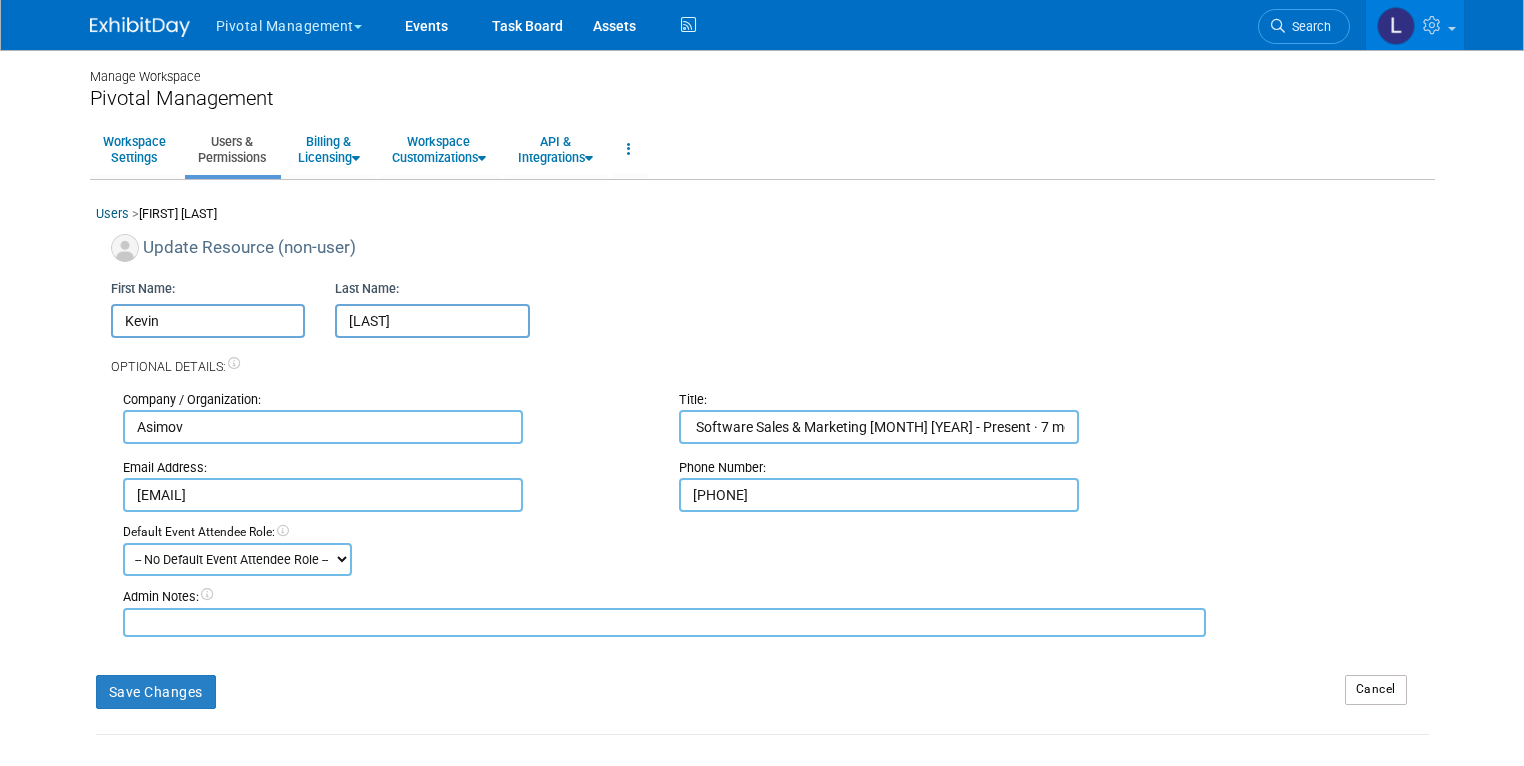 click on "Head of Software Sales & Marketing Head of Software Sales & Marketing [MONTH] [YEAR] - Present · 7 mos[MONTH]" at bounding box center [879, 427] 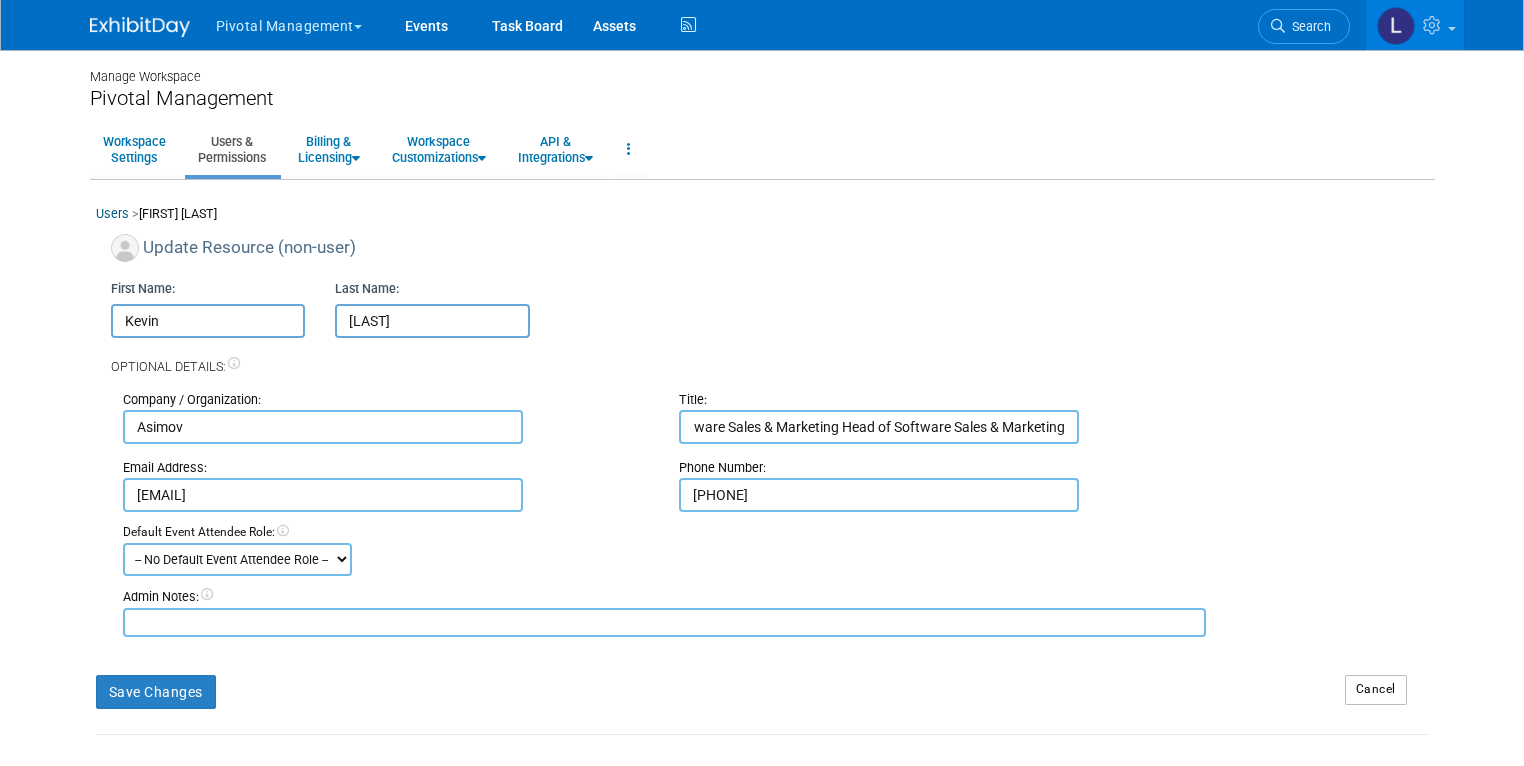 scroll, scrollTop: 0, scrollLeft: 79, axis: horizontal 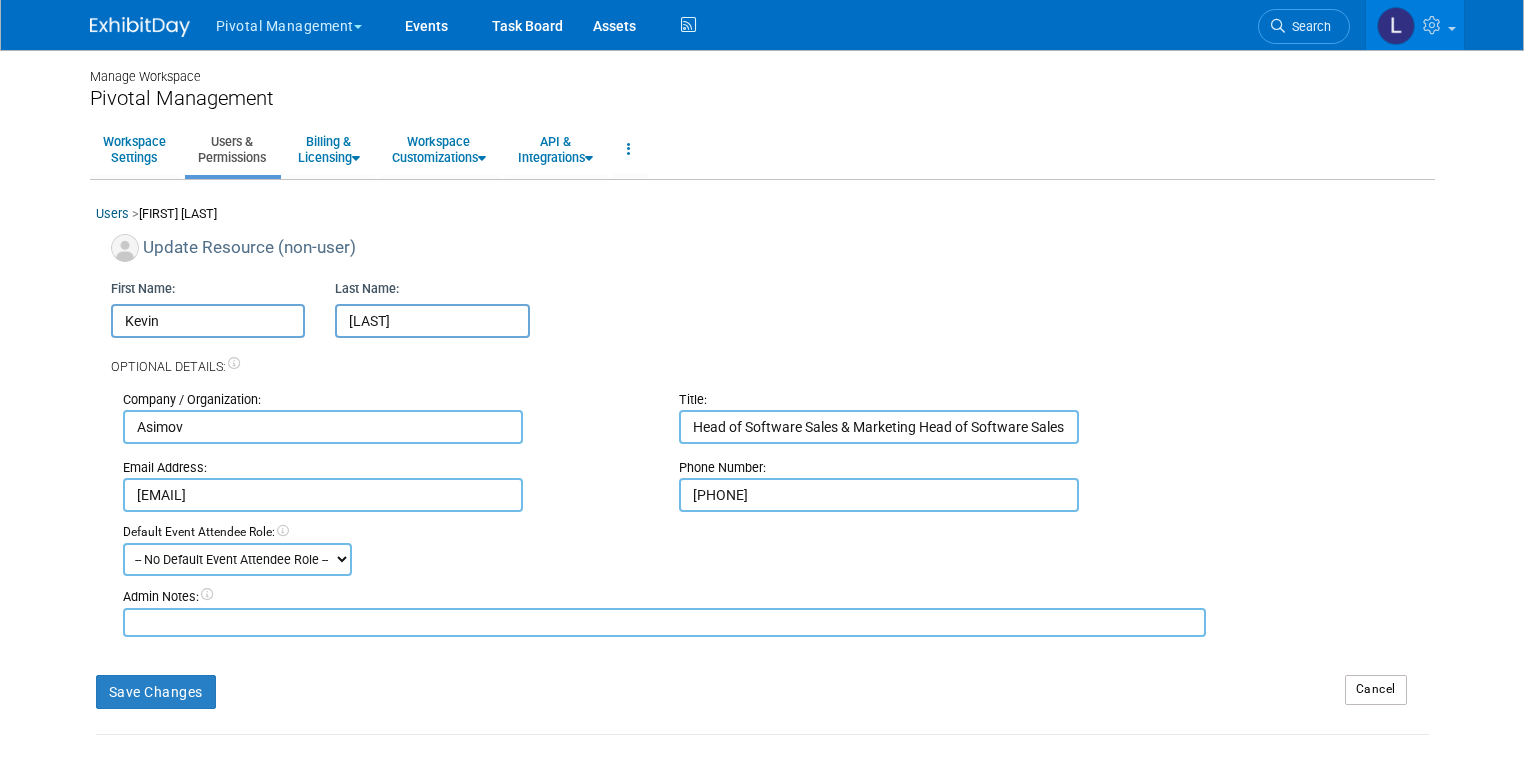 drag, startPoint x: 838, startPoint y: 427, endPoint x: 562, endPoint y: 420, distance: 276.08875 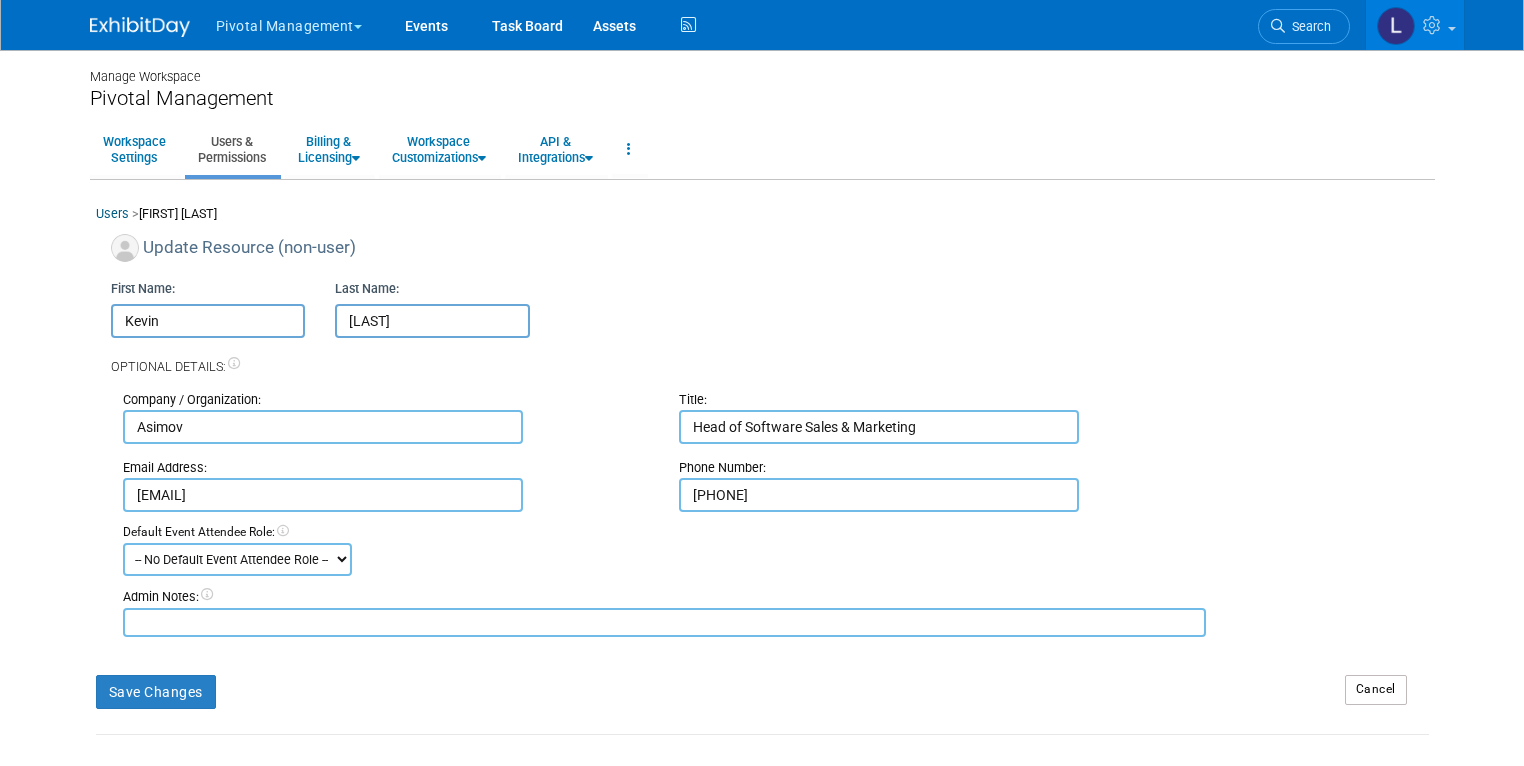 type on "Head of Software Sales & Marketing" 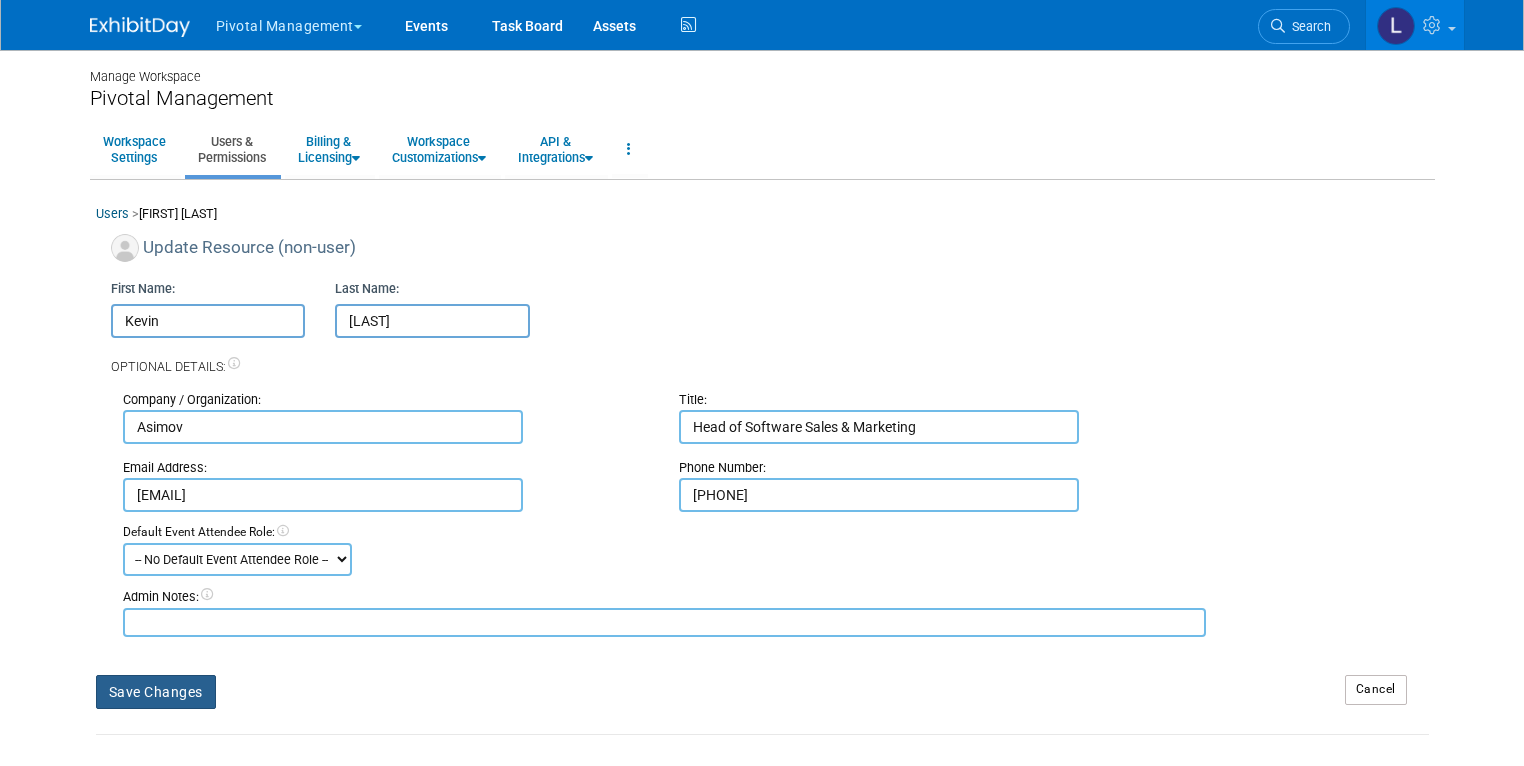 click on "Save Changes" at bounding box center [156, 692] 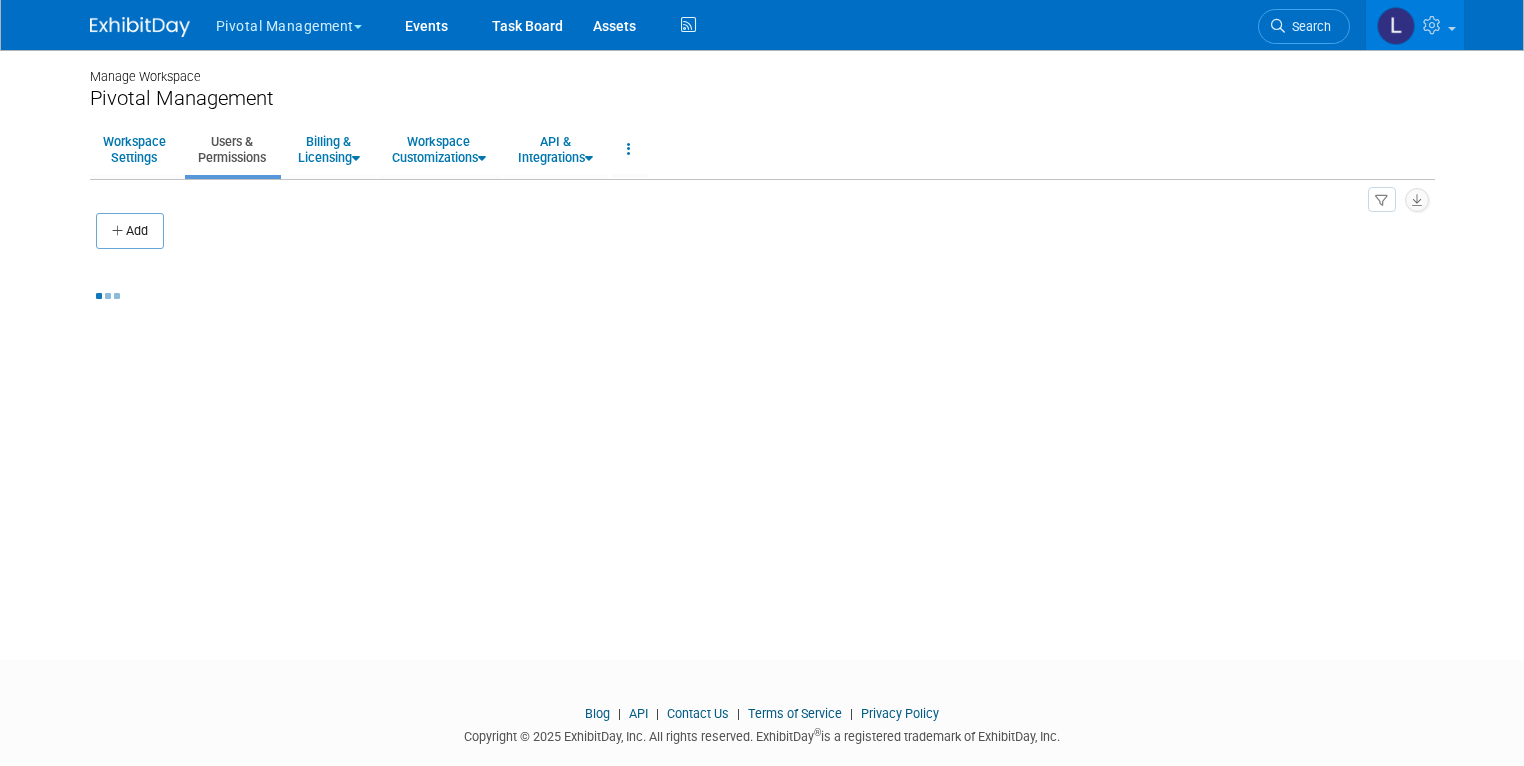 scroll, scrollTop: 0, scrollLeft: 0, axis: both 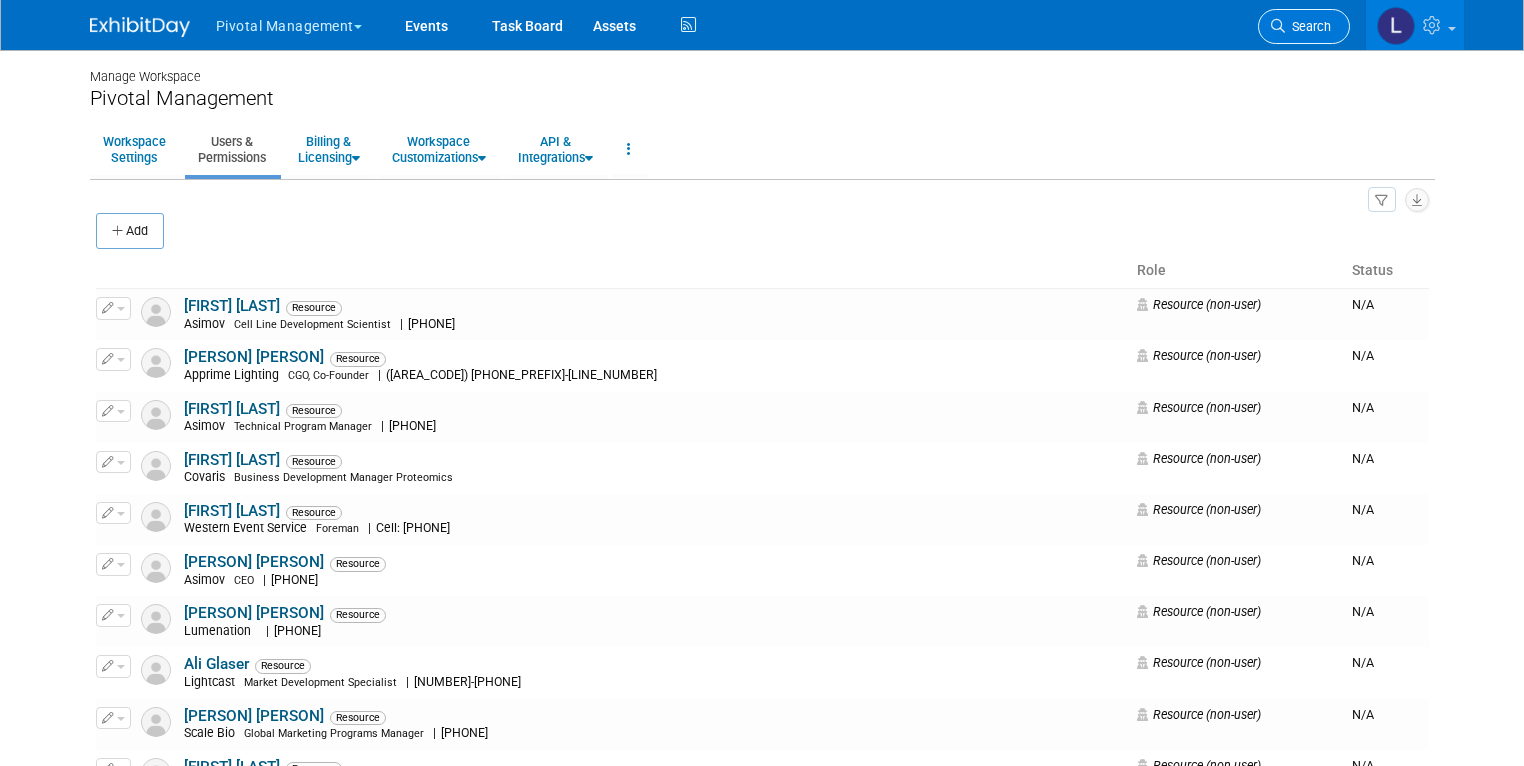 click on "Search" at bounding box center (1308, 26) 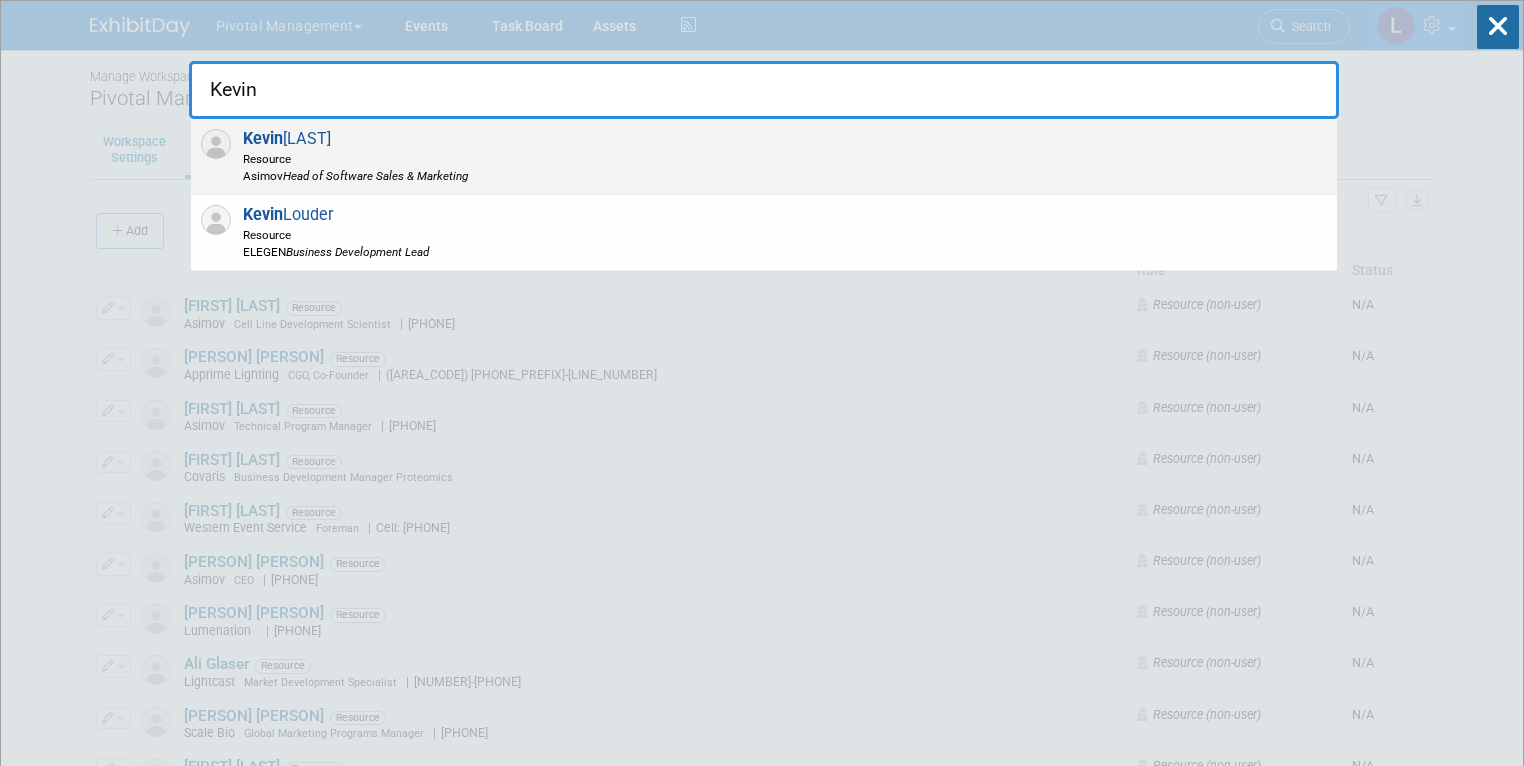 click on "Resource" at bounding box center (355, 158) 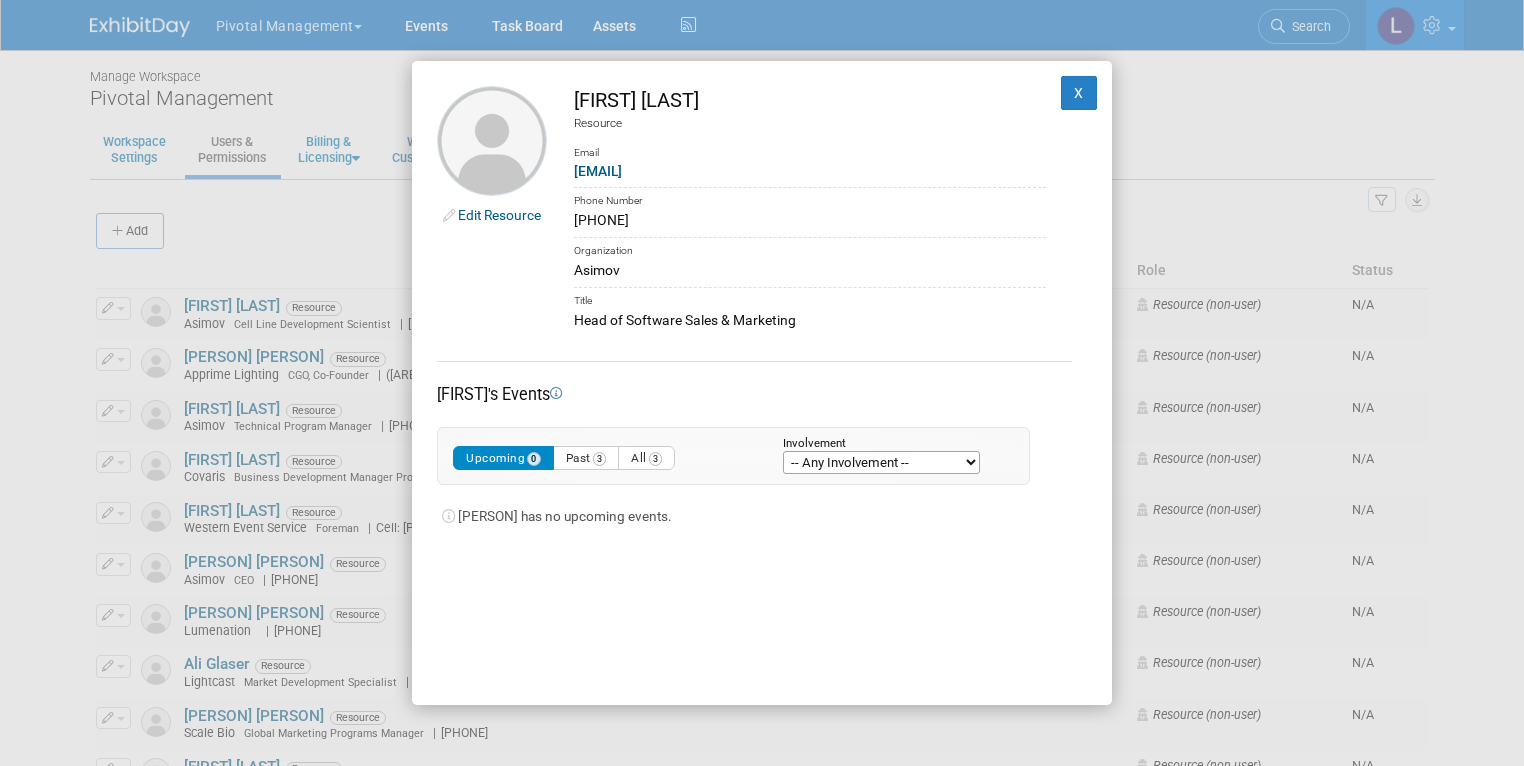 click on "Head of Software Sales & Marketing" at bounding box center [810, 320] 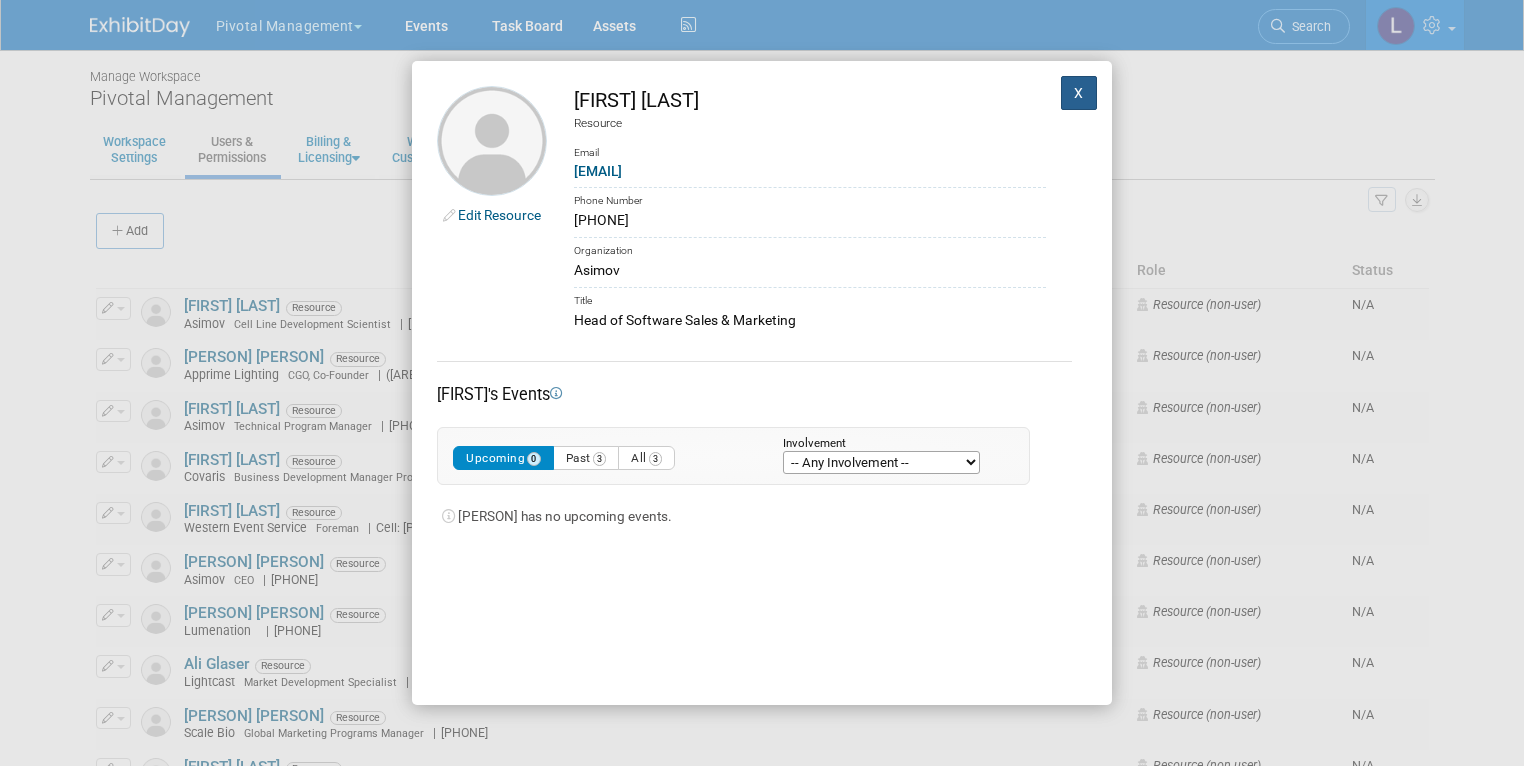 click on "X" at bounding box center [1079, 93] 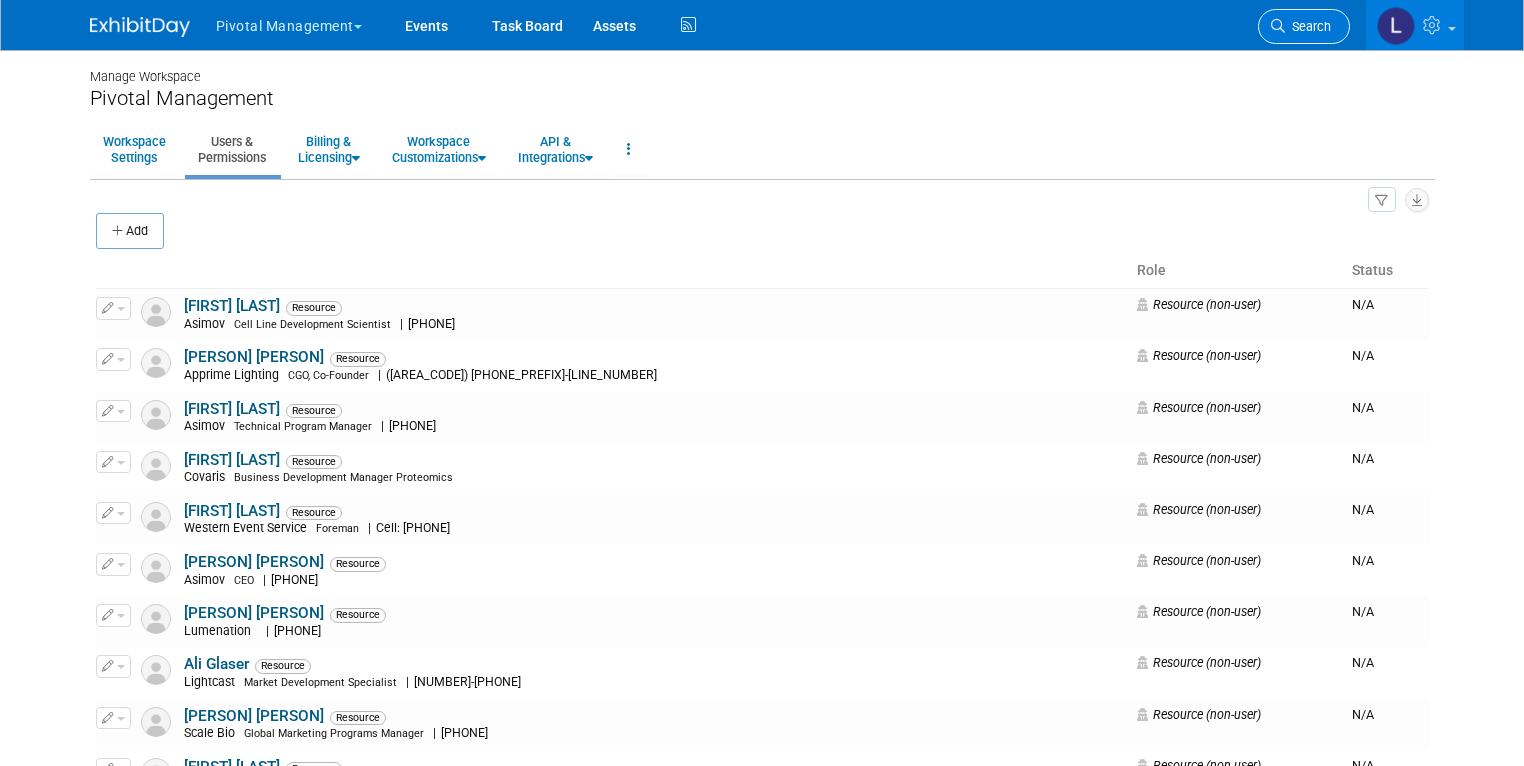 click on "Search" at bounding box center (1304, 26) 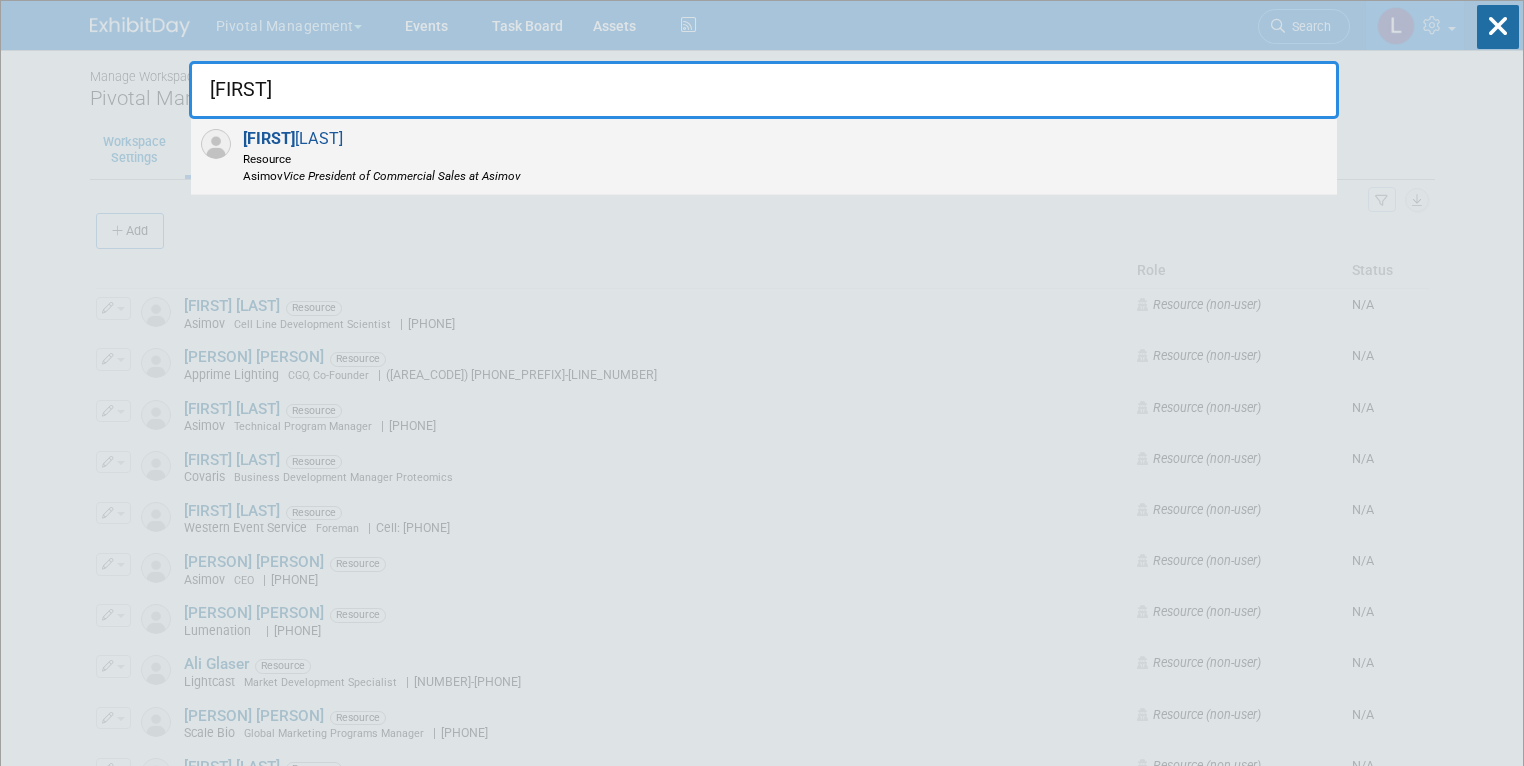 type on "Imroz" 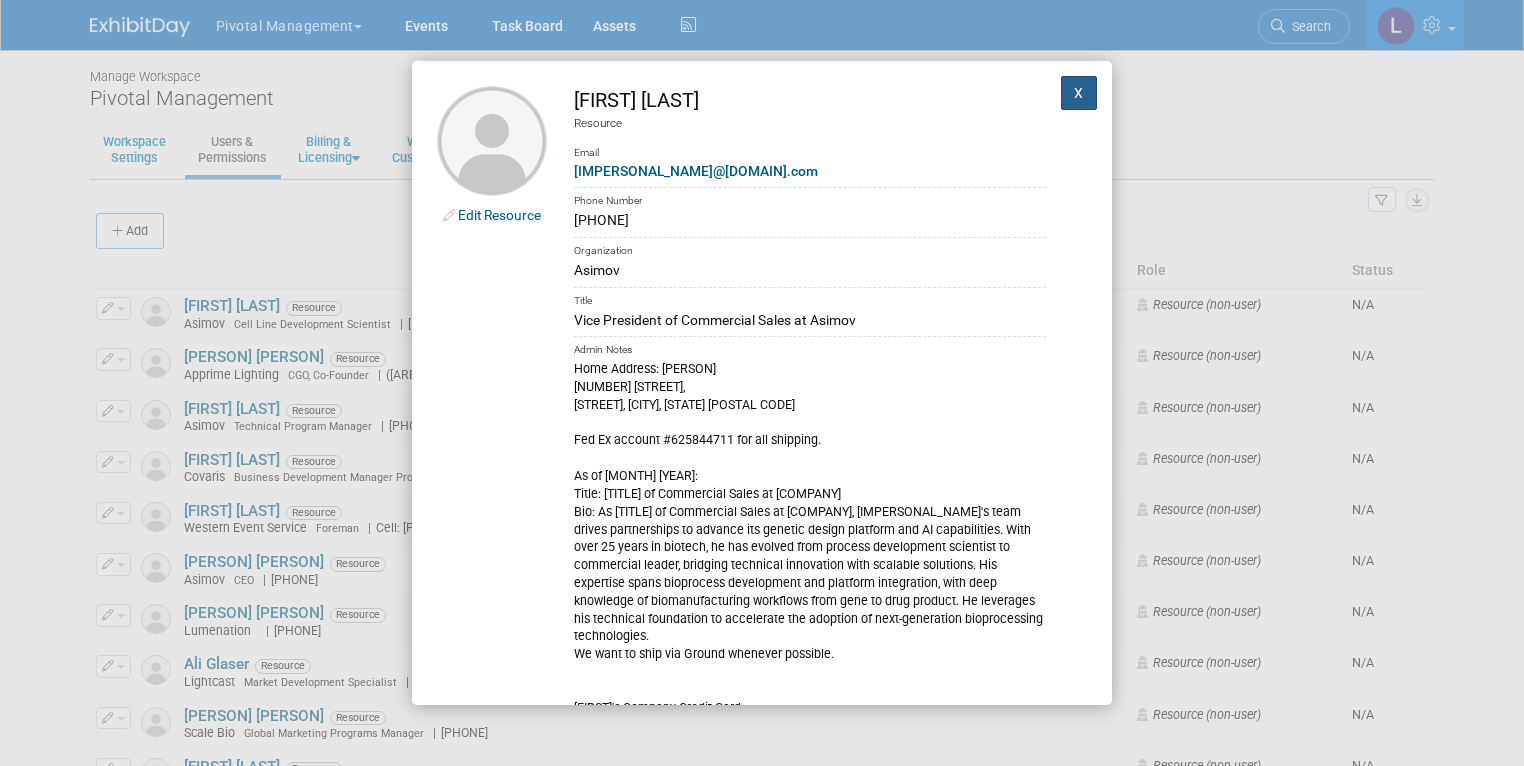 click on "X" at bounding box center (1079, 93) 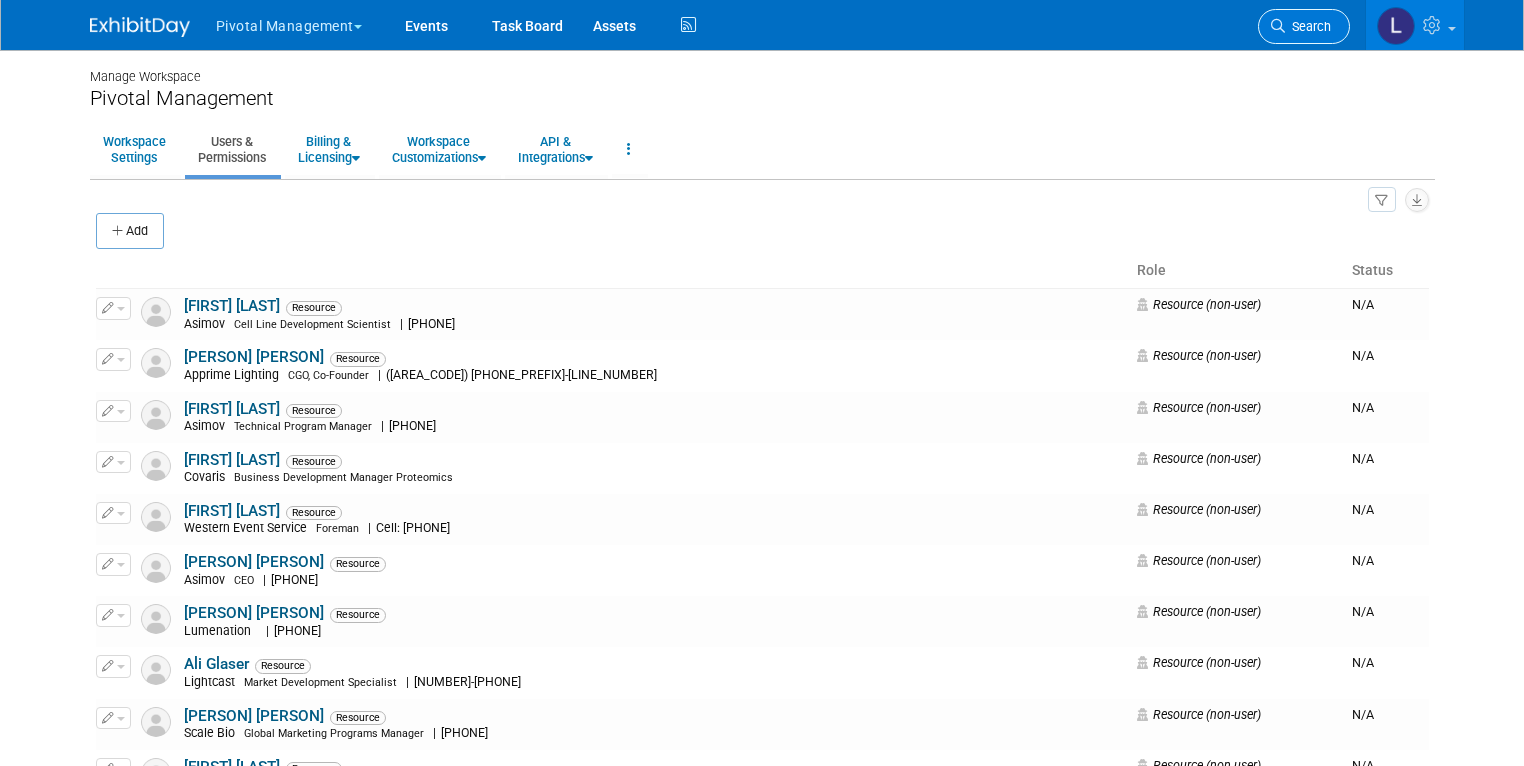 click on "Search" at bounding box center [1308, 26] 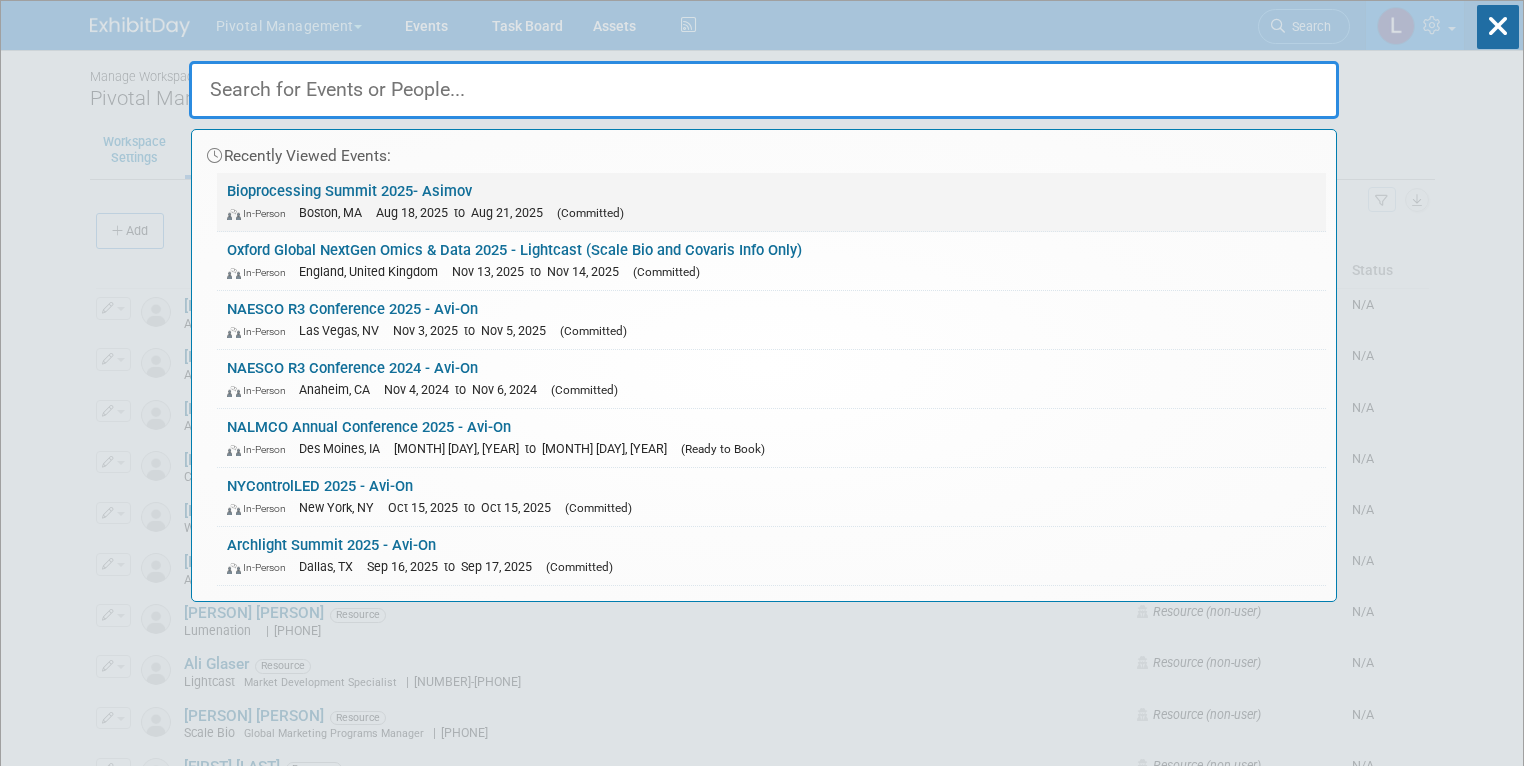click on "Bioprocessing Summit 2025- Asimov
In-Person
Boston, MA
Aug 18, 2025  to  Aug 21, 2025
(Committed)" at bounding box center (771, 202) 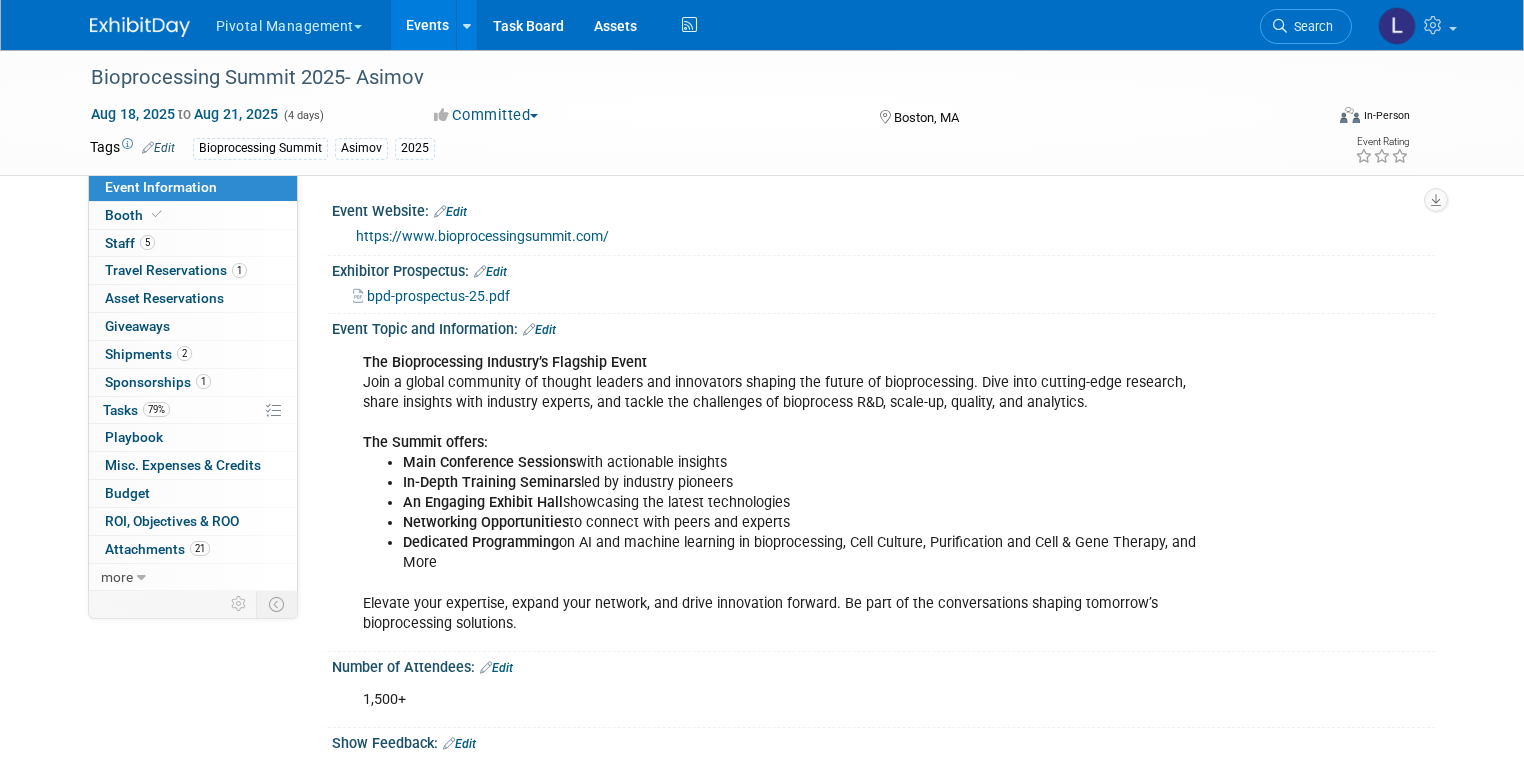 scroll, scrollTop: 0, scrollLeft: 0, axis: both 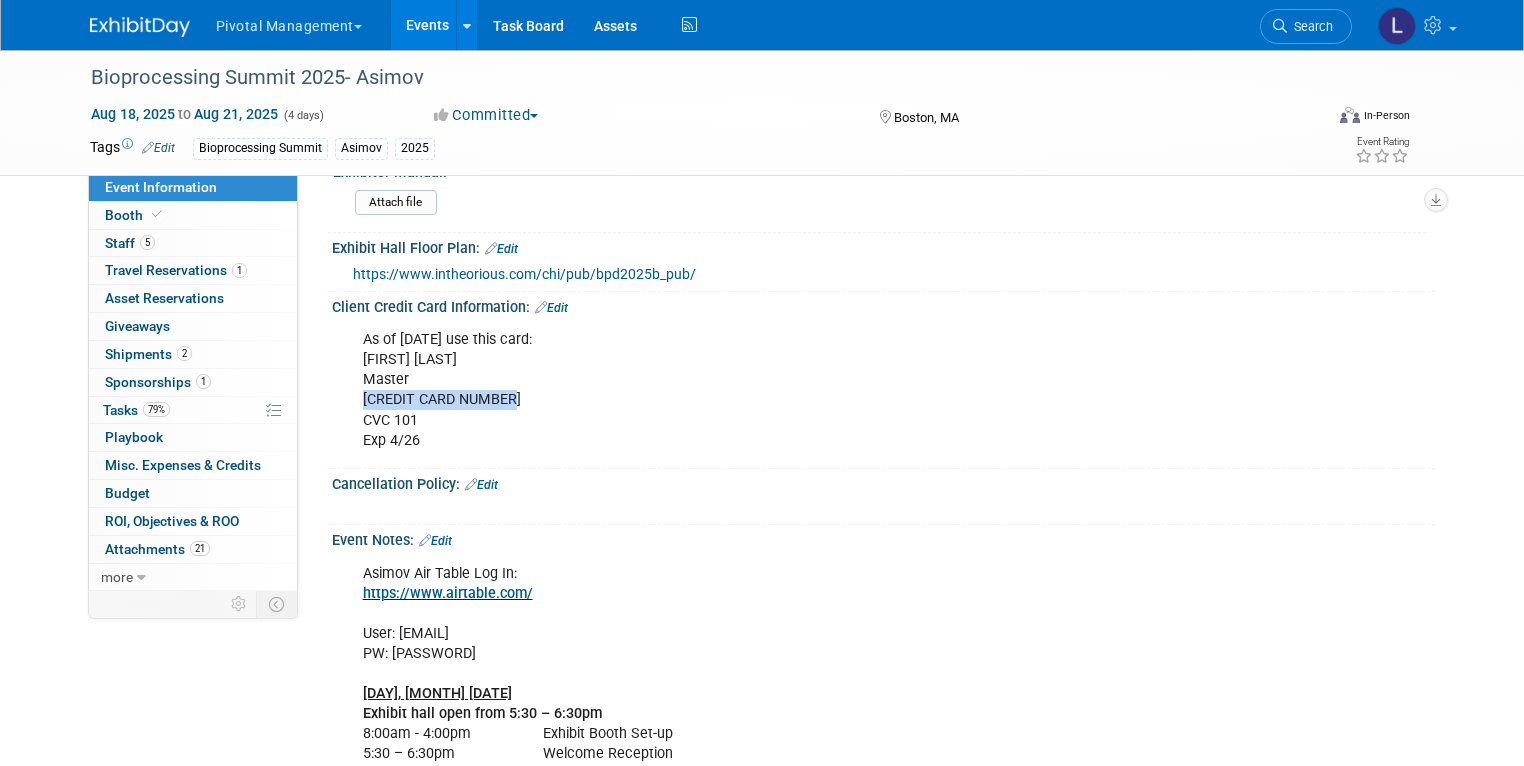 drag, startPoint x: 526, startPoint y: 361, endPoint x: 341, endPoint y: 364, distance: 185.02432 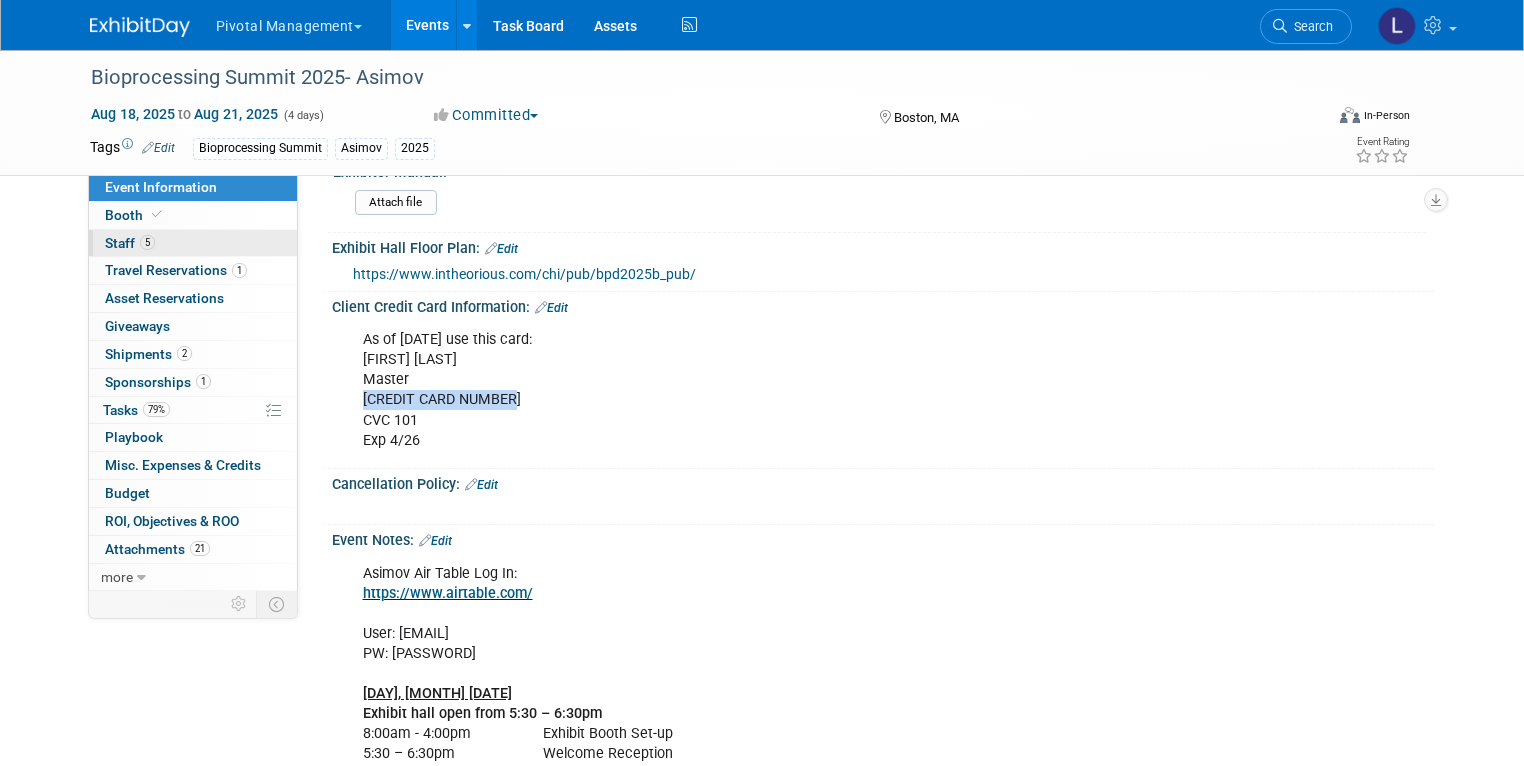 click on "5" at bounding box center (147, 242) 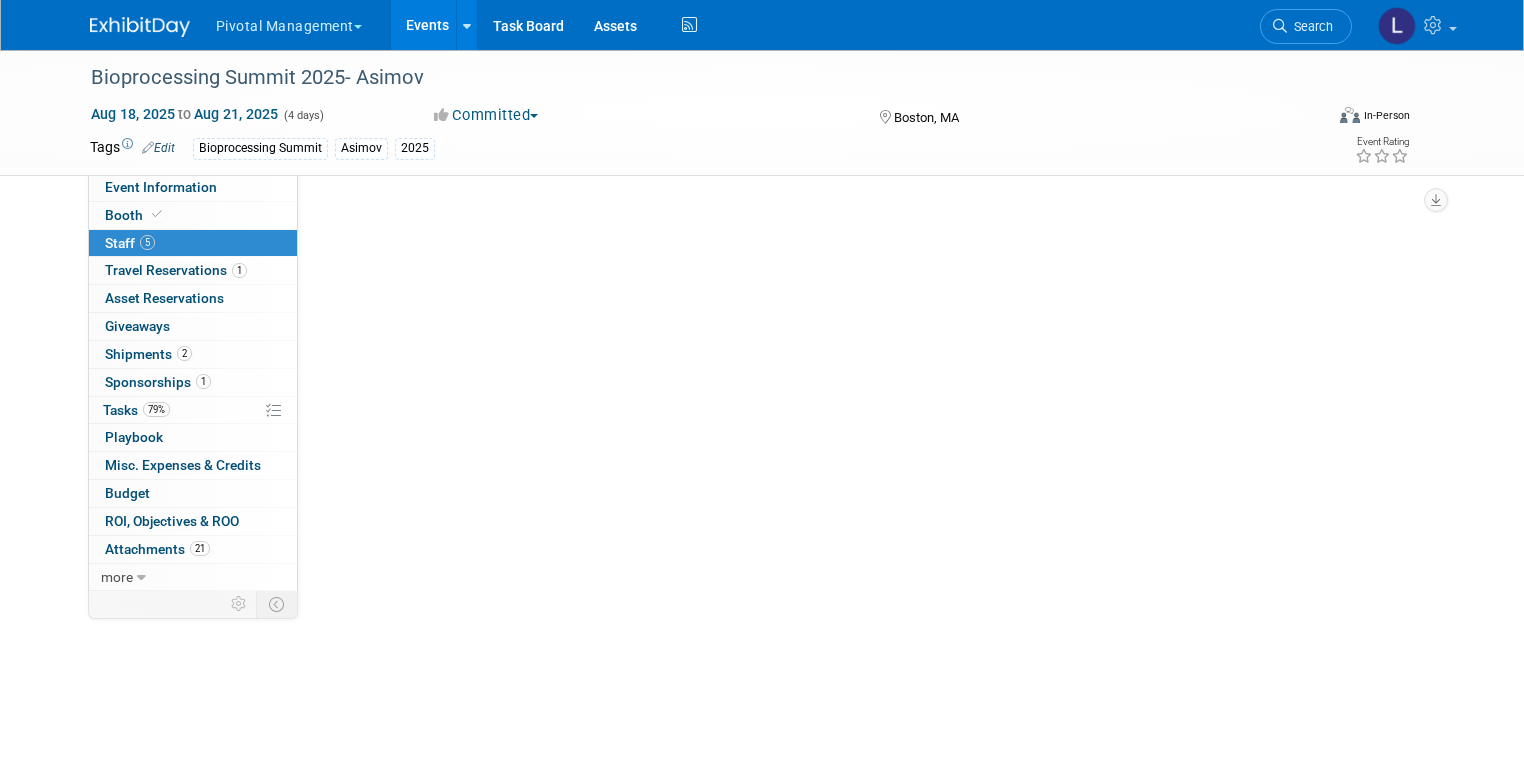 scroll, scrollTop: 0, scrollLeft: 0, axis: both 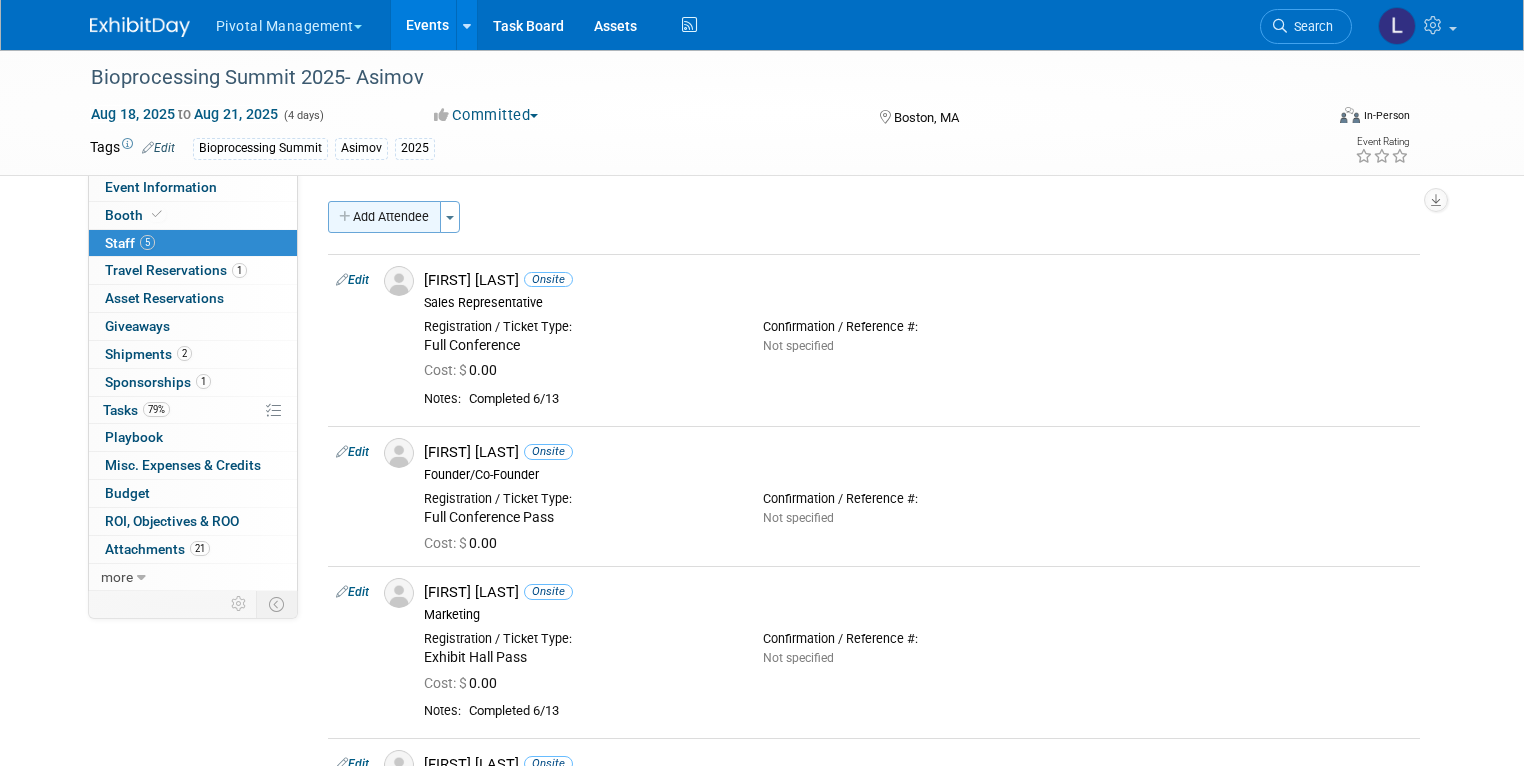 click on "Add Attendee" at bounding box center (384, 217) 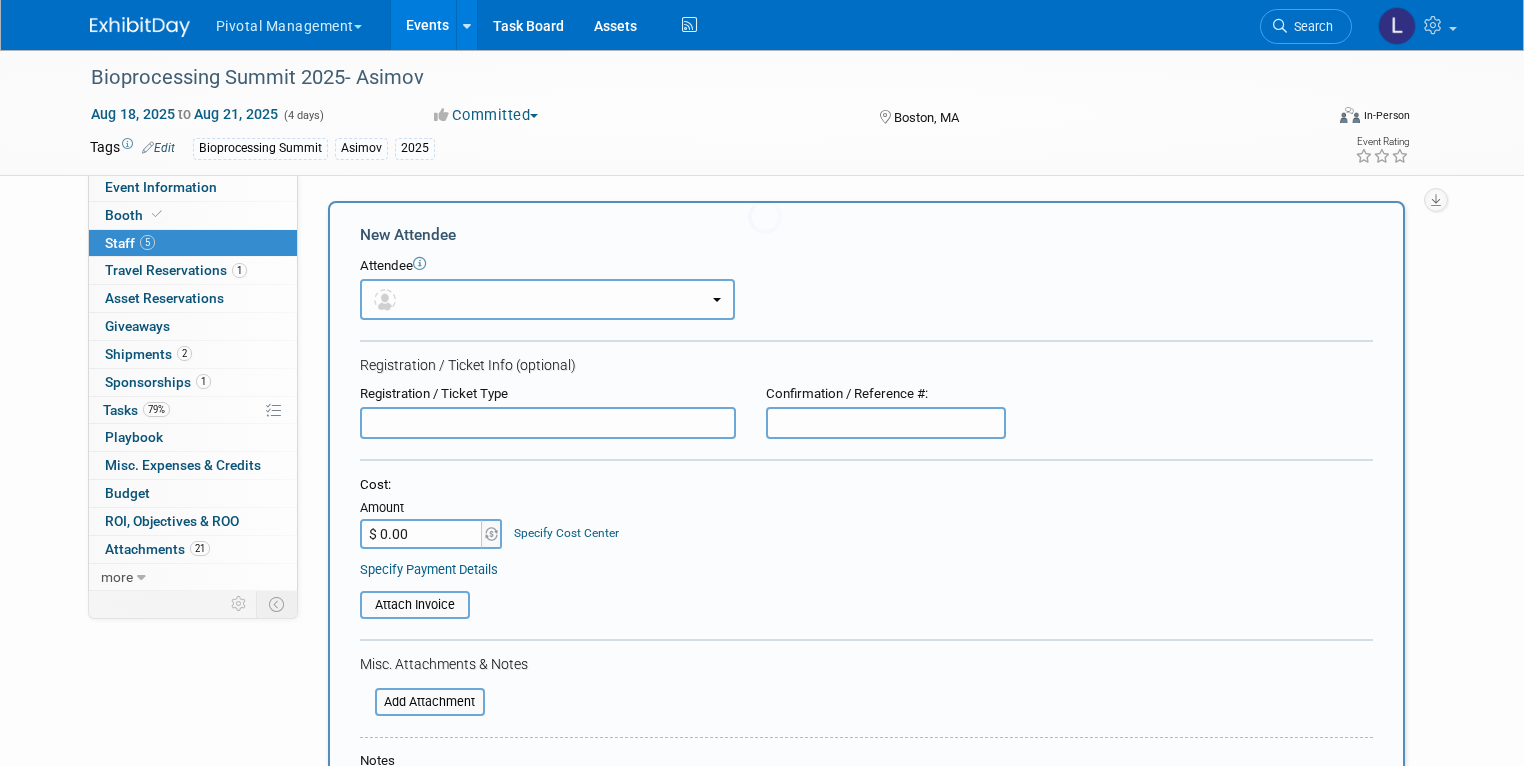 scroll, scrollTop: 0, scrollLeft: 0, axis: both 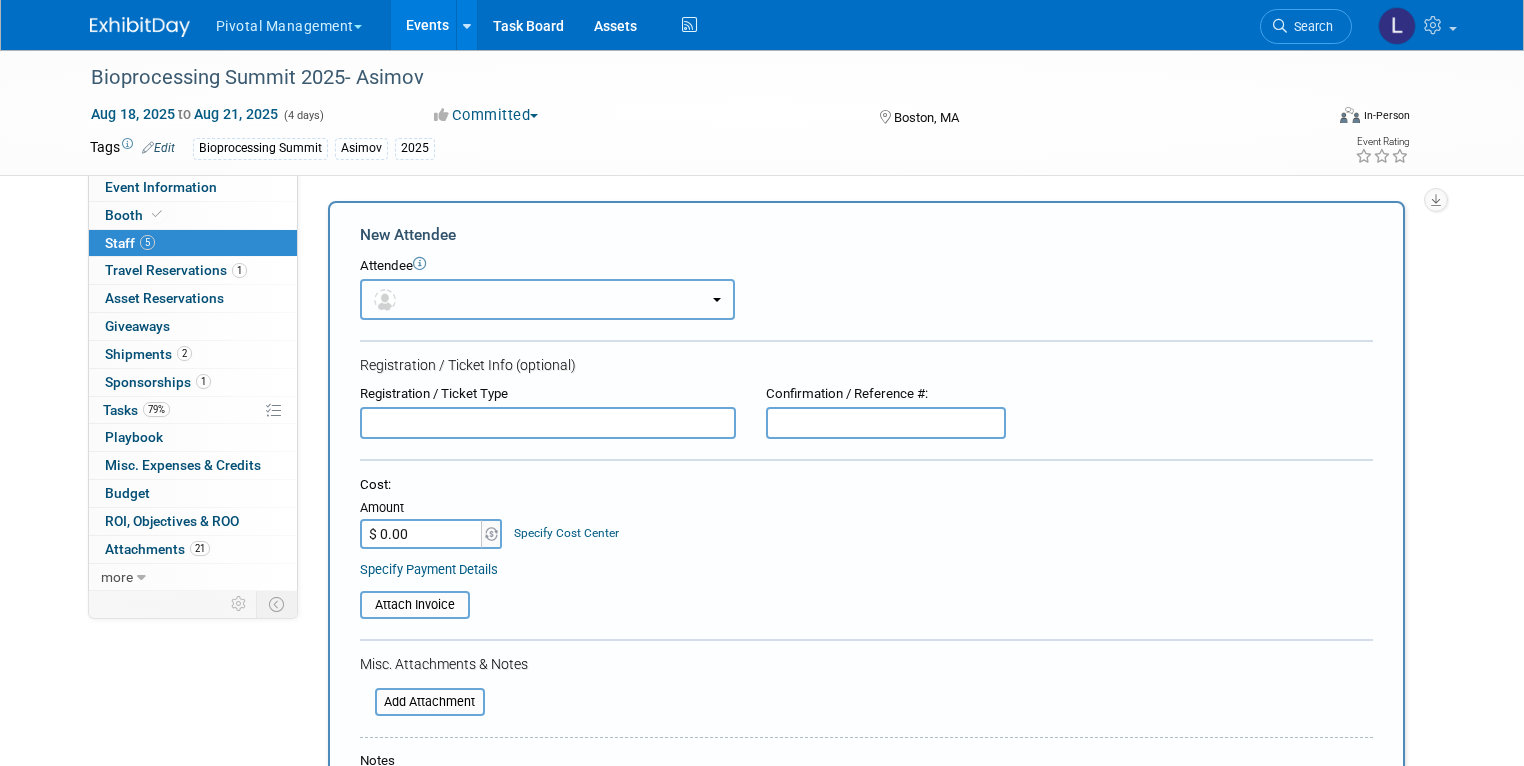 click at bounding box center [547, 299] 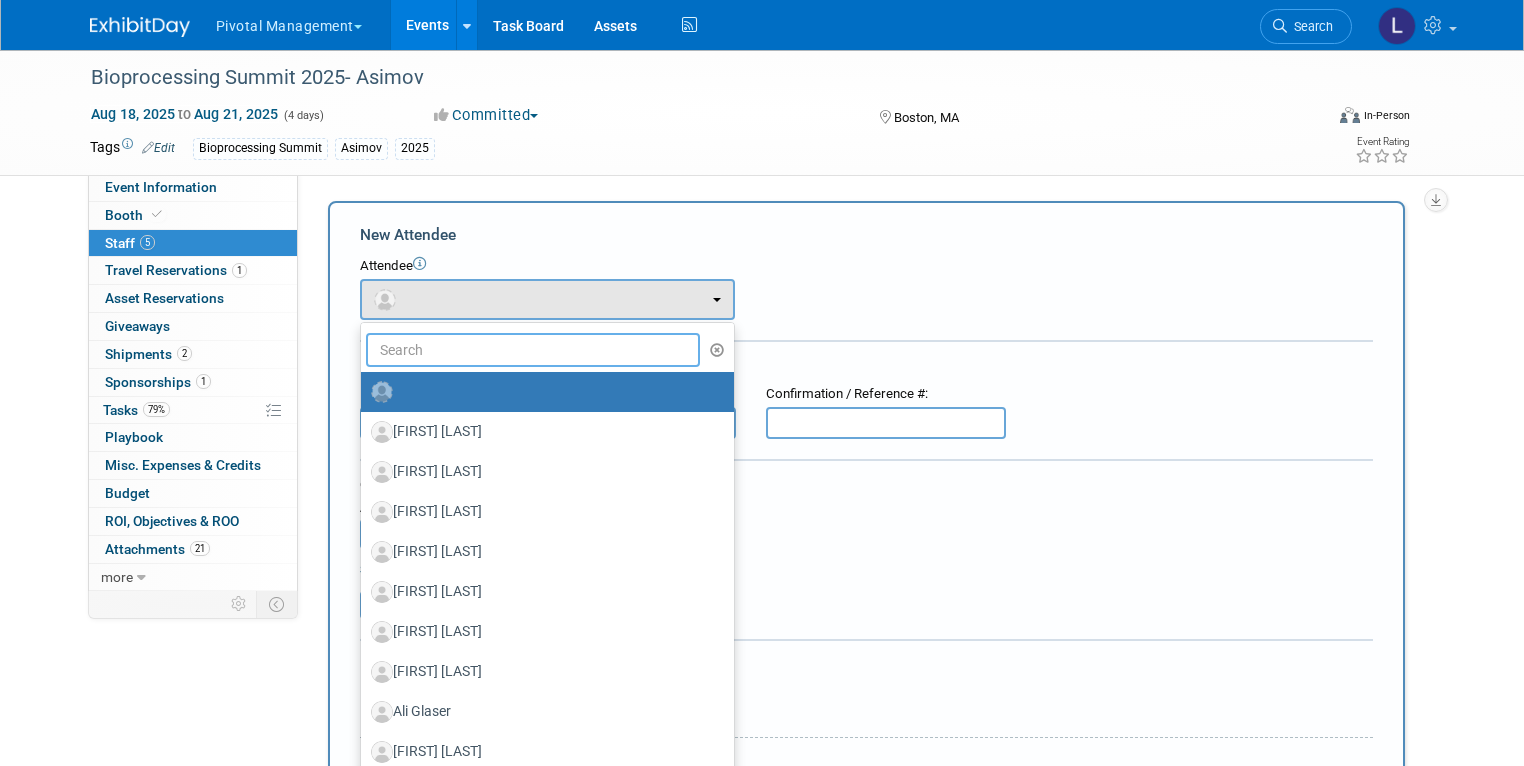 click at bounding box center (533, 350) 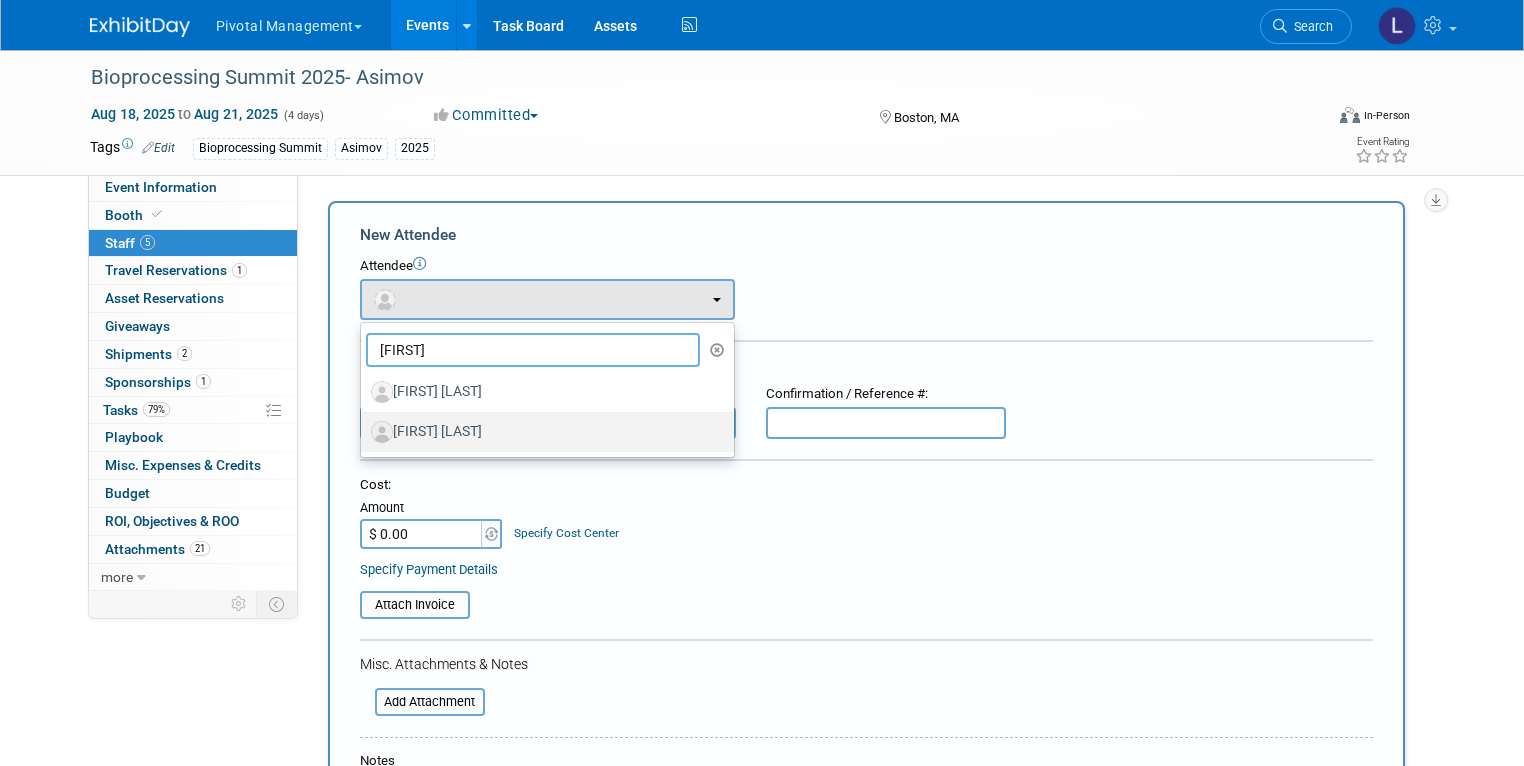 type on "[FIRST]" 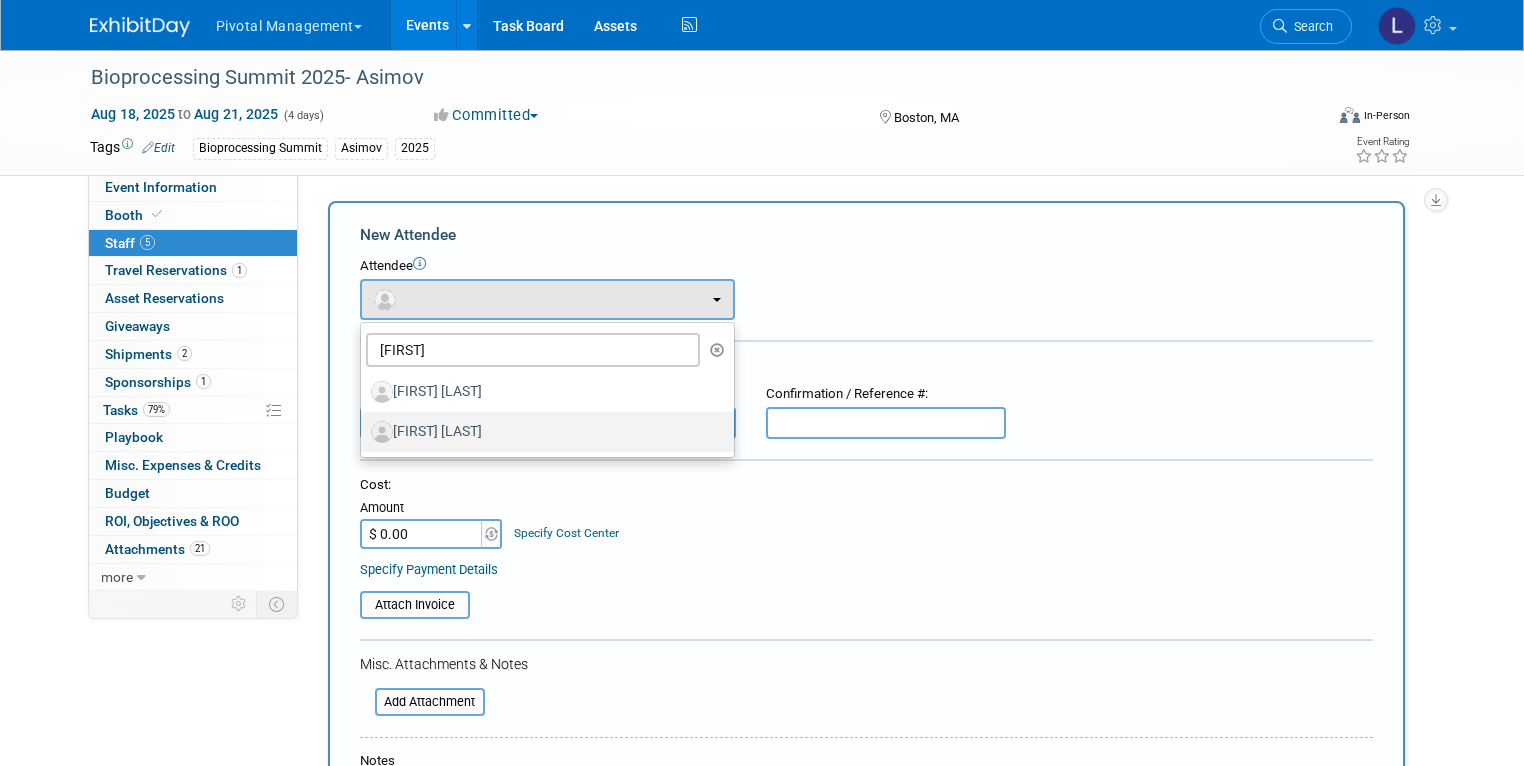 click on "[FIRST] [LAST]" at bounding box center [542, 432] 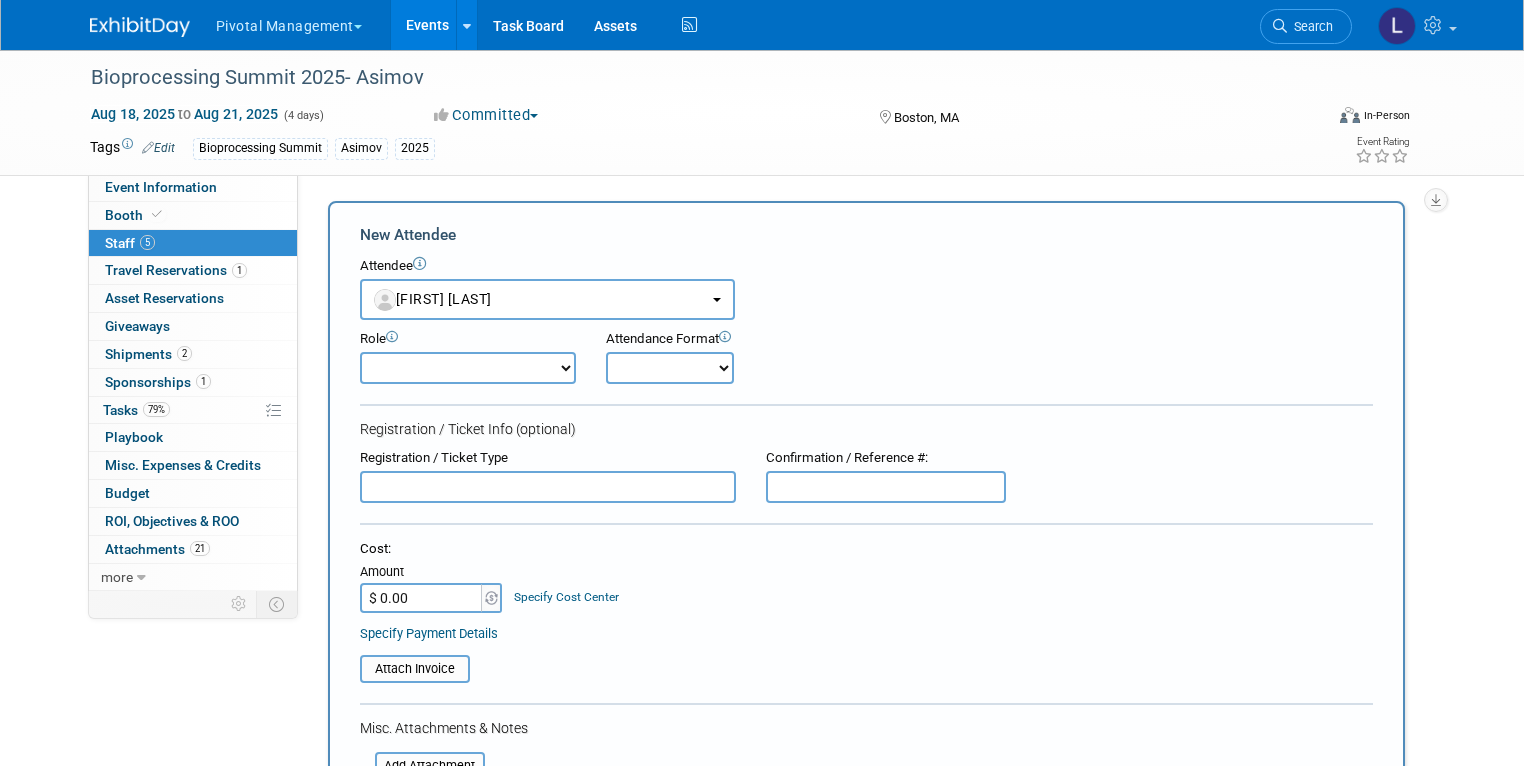 click at bounding box center (886, 487) 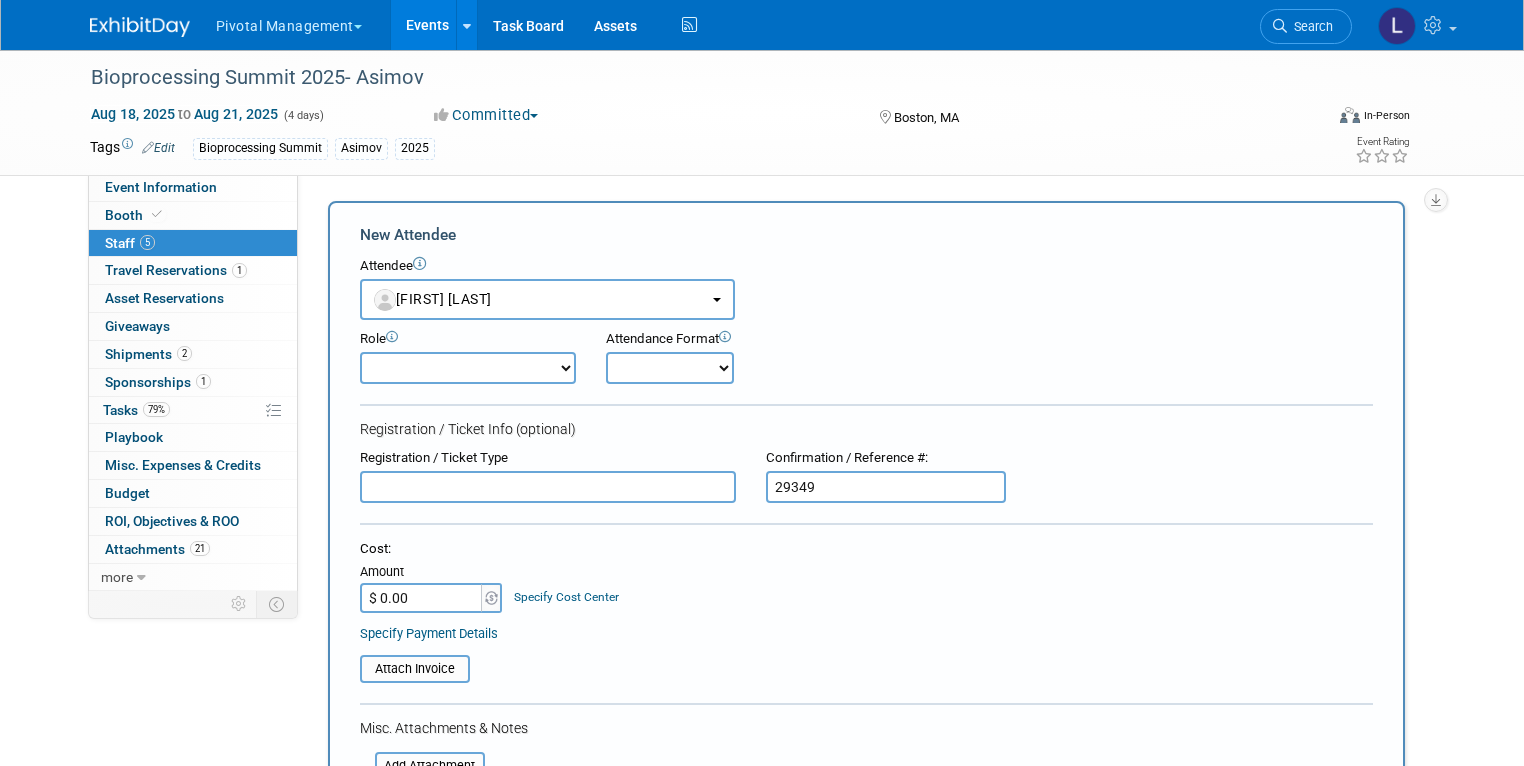 click on "29349" at bounding box center (886, 487) 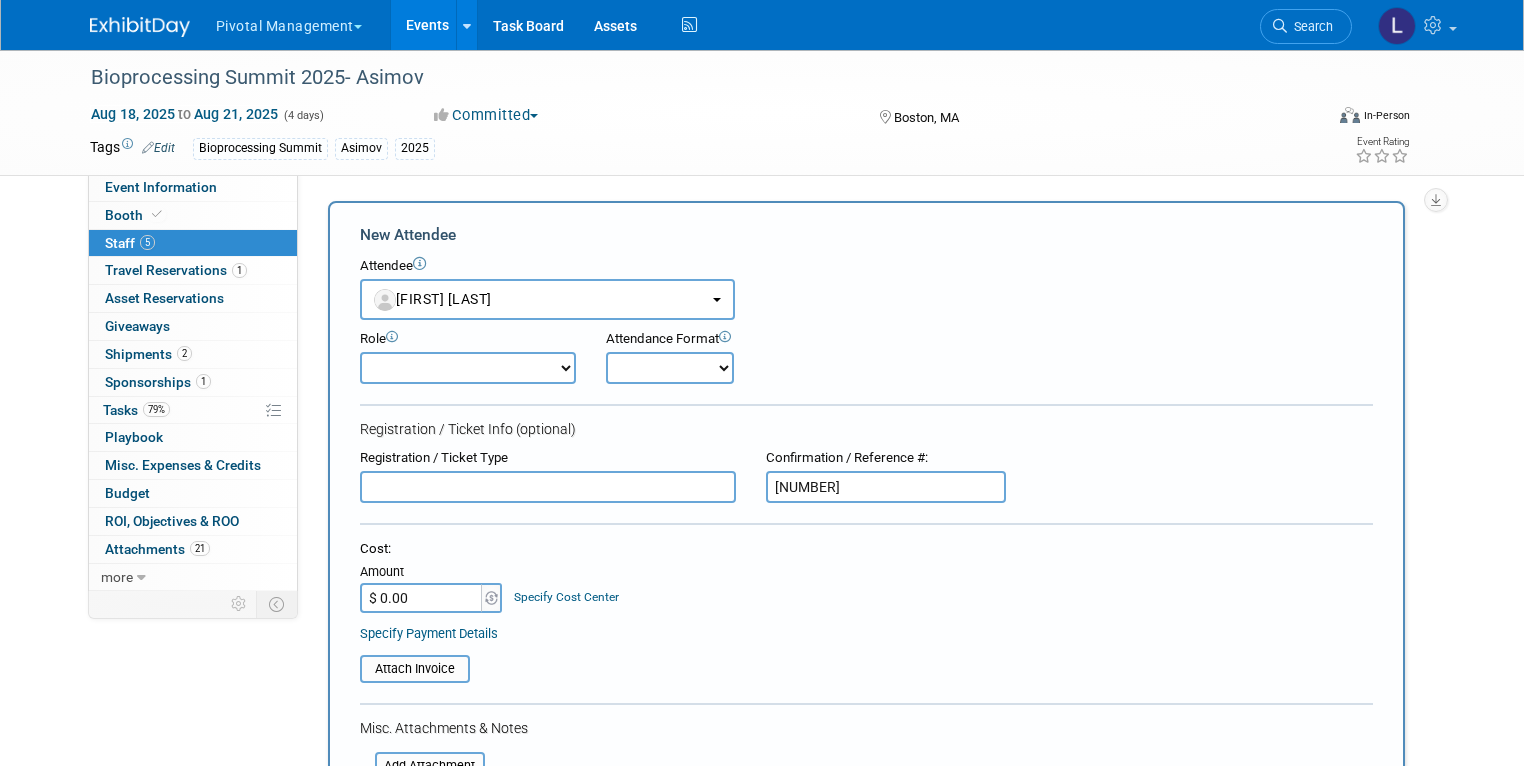 type on "[NUMBER]" 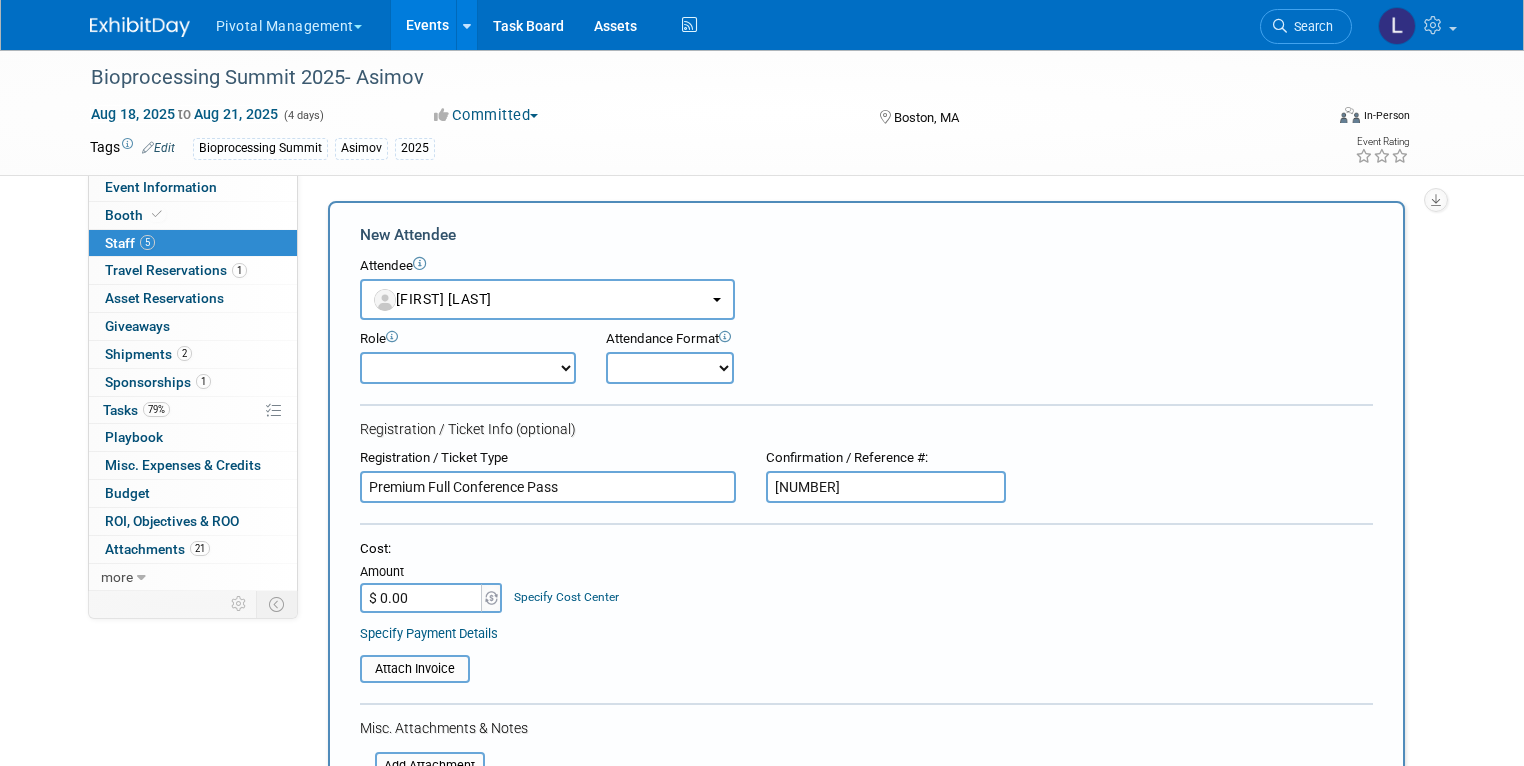 type on "Premium Full Conference Pass" 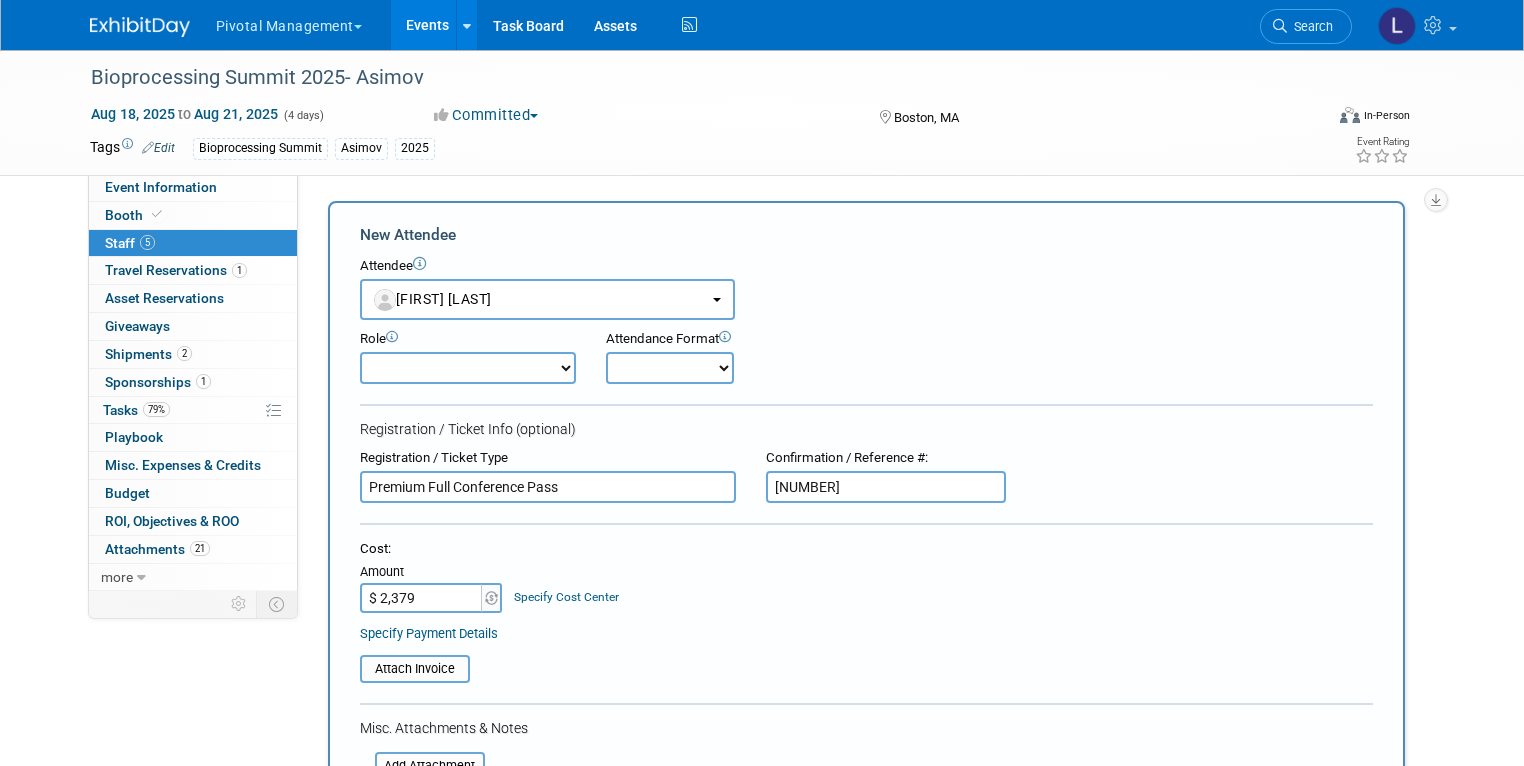 type on "$ 2,379.00" 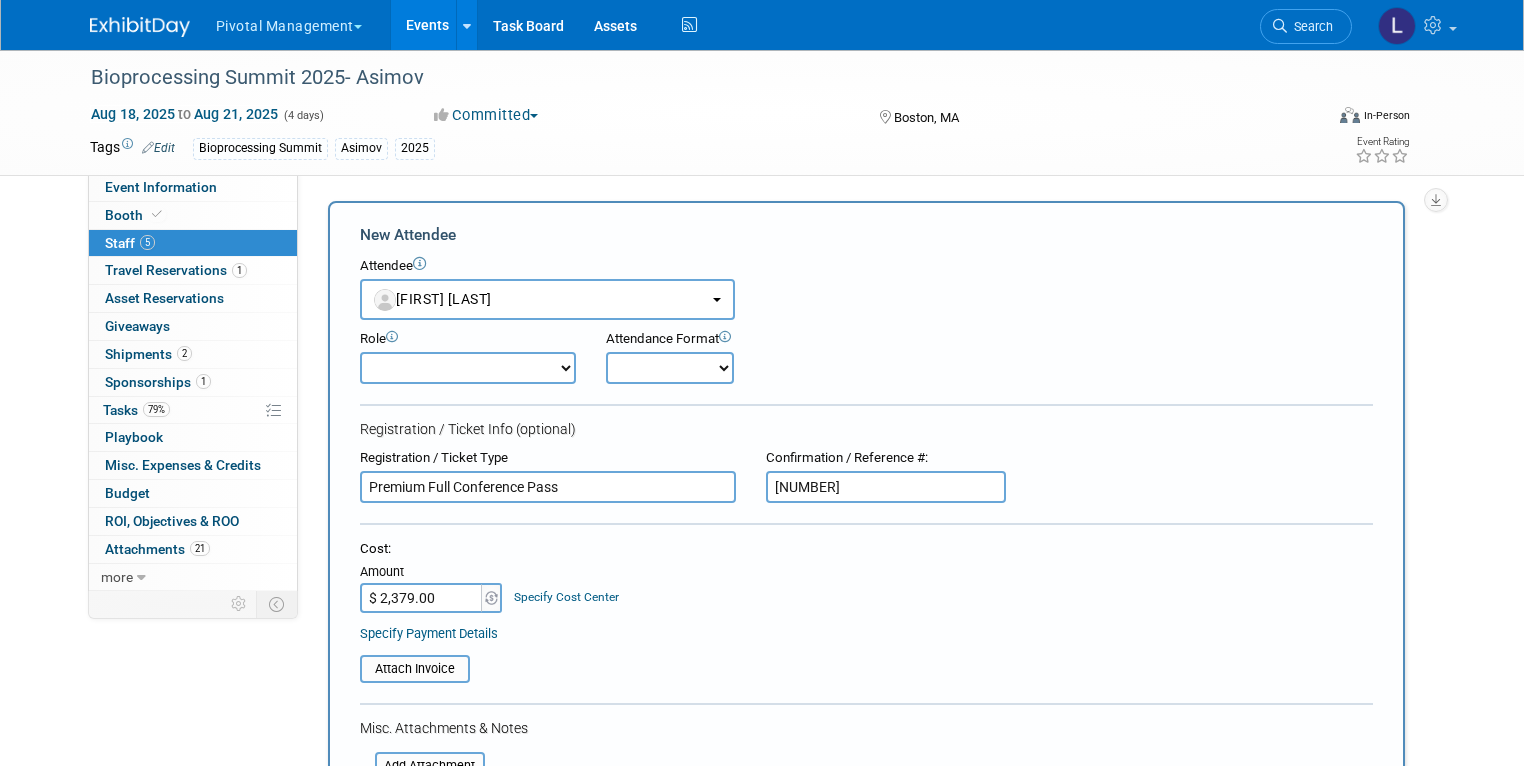 click on "New Attendee
Attendee
<img src="https://www.exhibitday.com/Images/Unassigned-User-Icon.png" style="width: 22px; height: 22px; border-radius: 11px; margin-top: 2px; margin-bottom: 2px; margin-left: 0px;" />
[FIRST]" at bounding box center [866, 623] 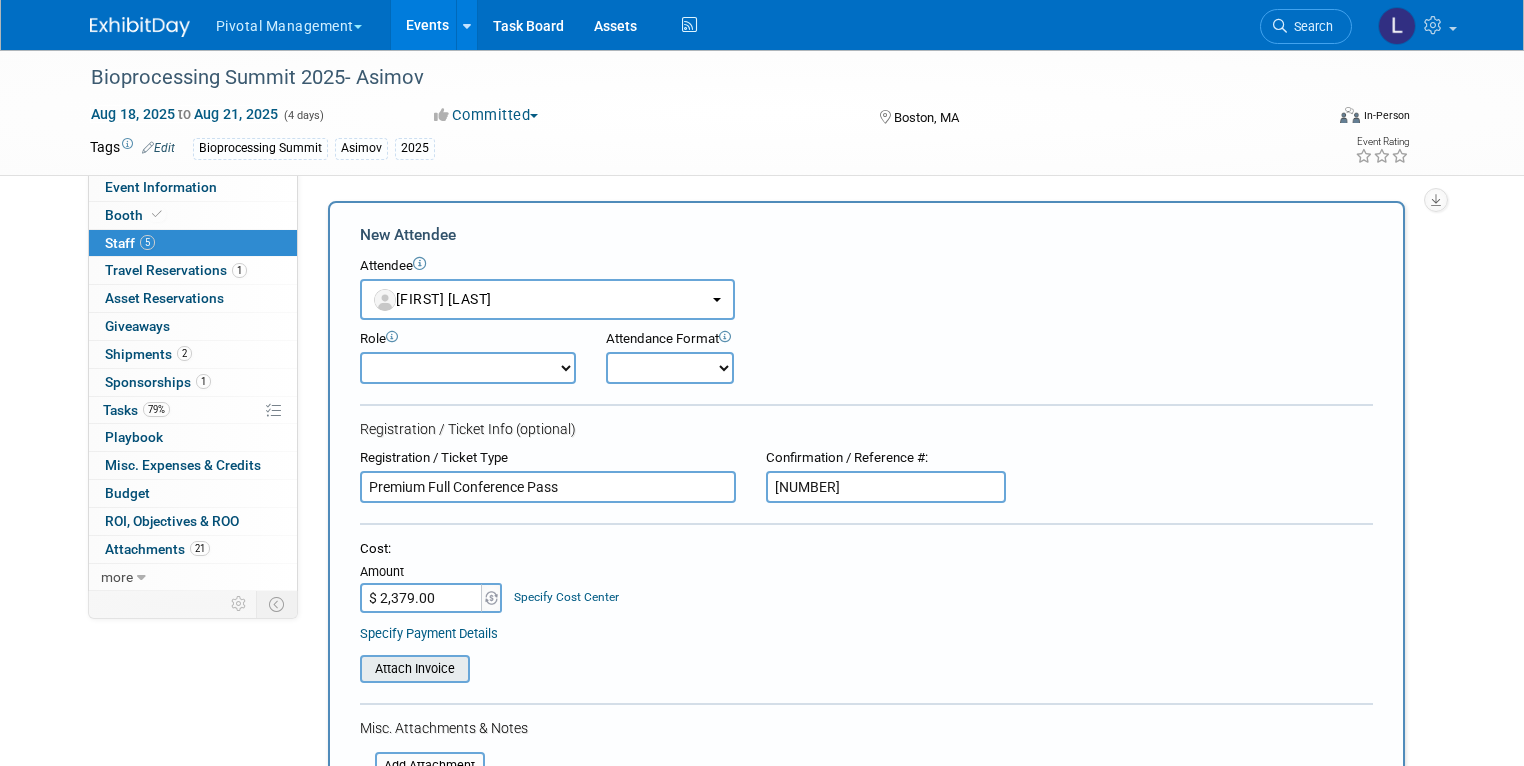 click at bounding box center (349, 669) 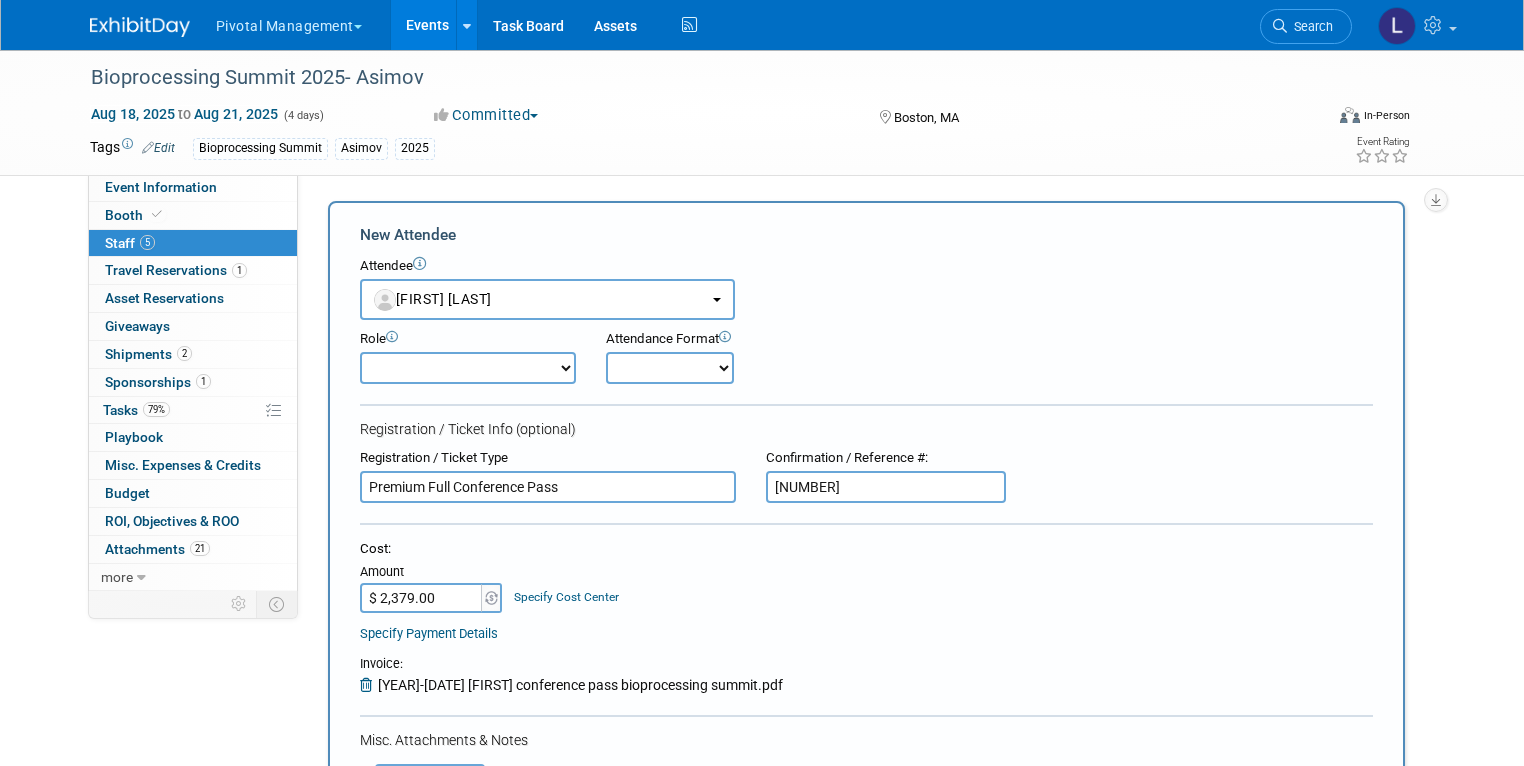 click on "Applications
Business Development
CCO
CEO
CGO, Co-Founder
CRO
Demonstrator" at bounding box center [468, 368] 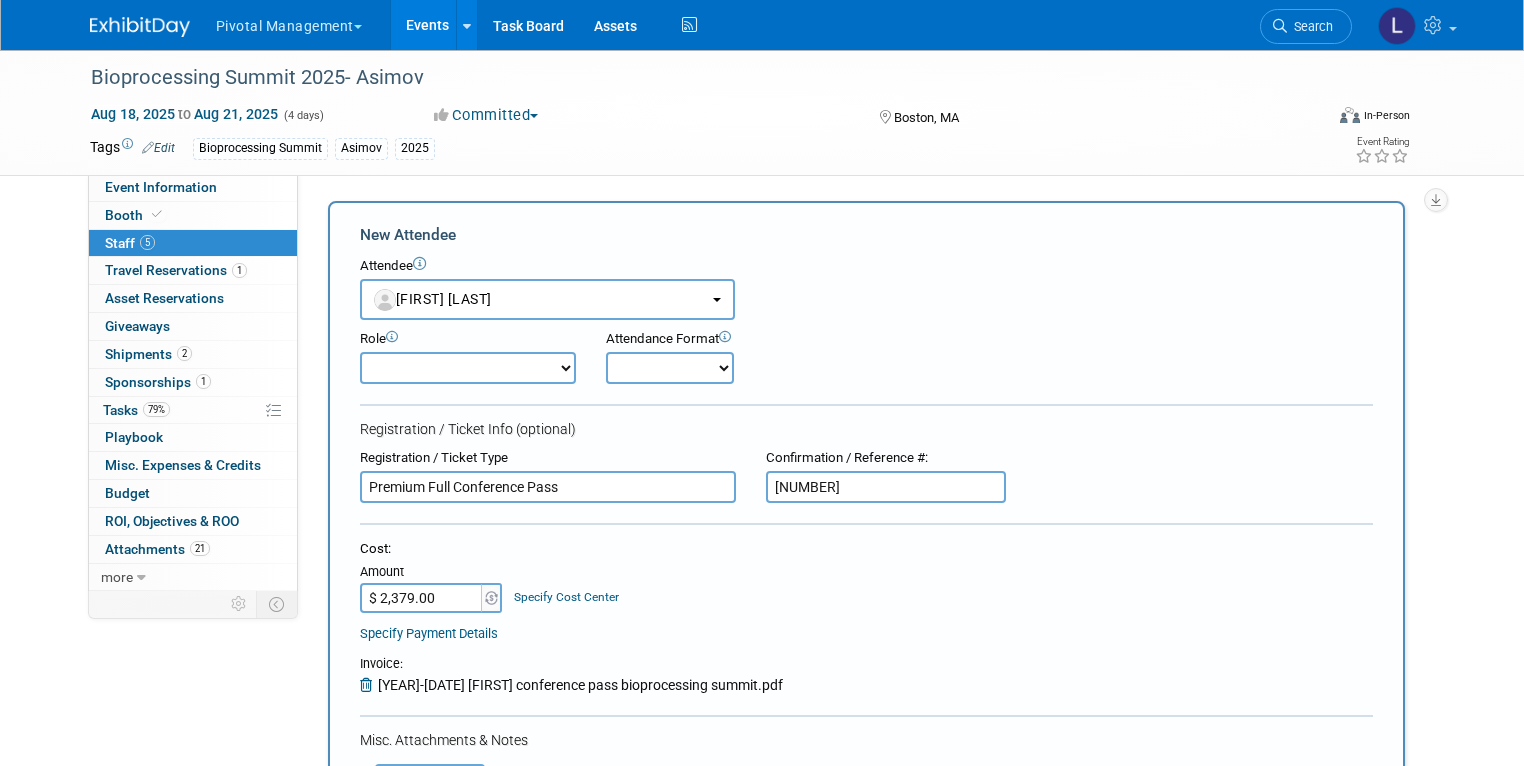 select on "100" 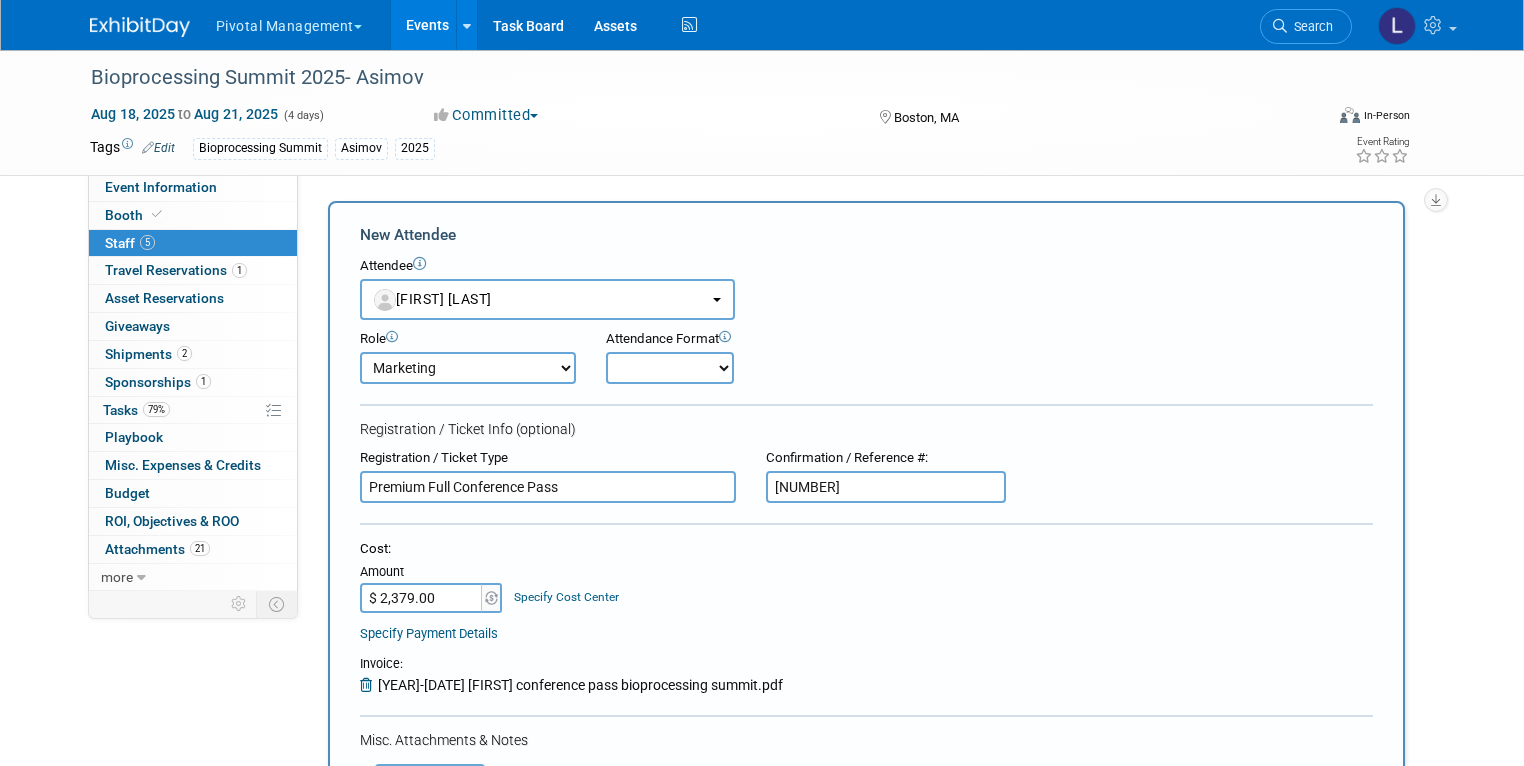 click on "Onsite
Remote" at bounding box center (670, 368) 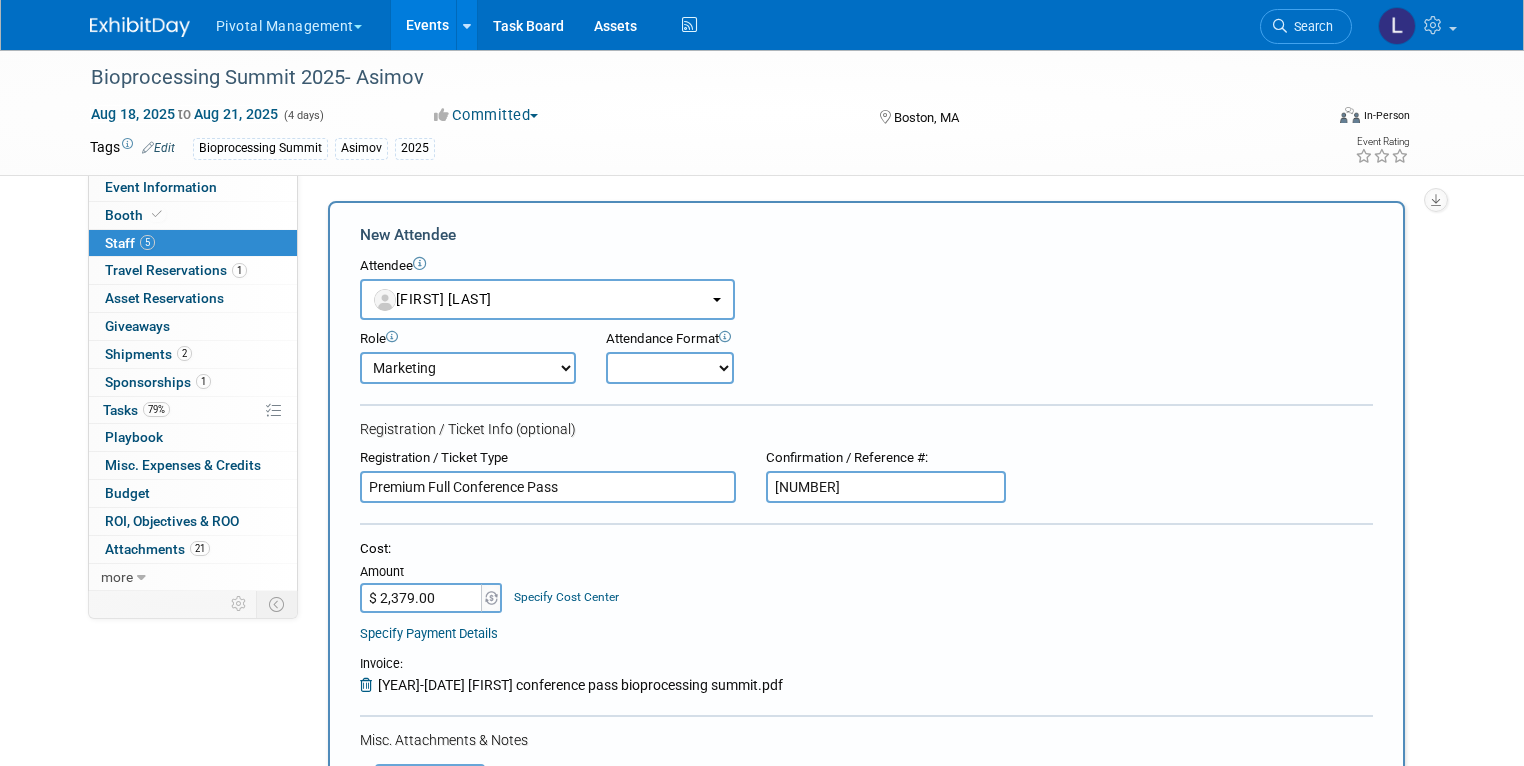 select on "1" 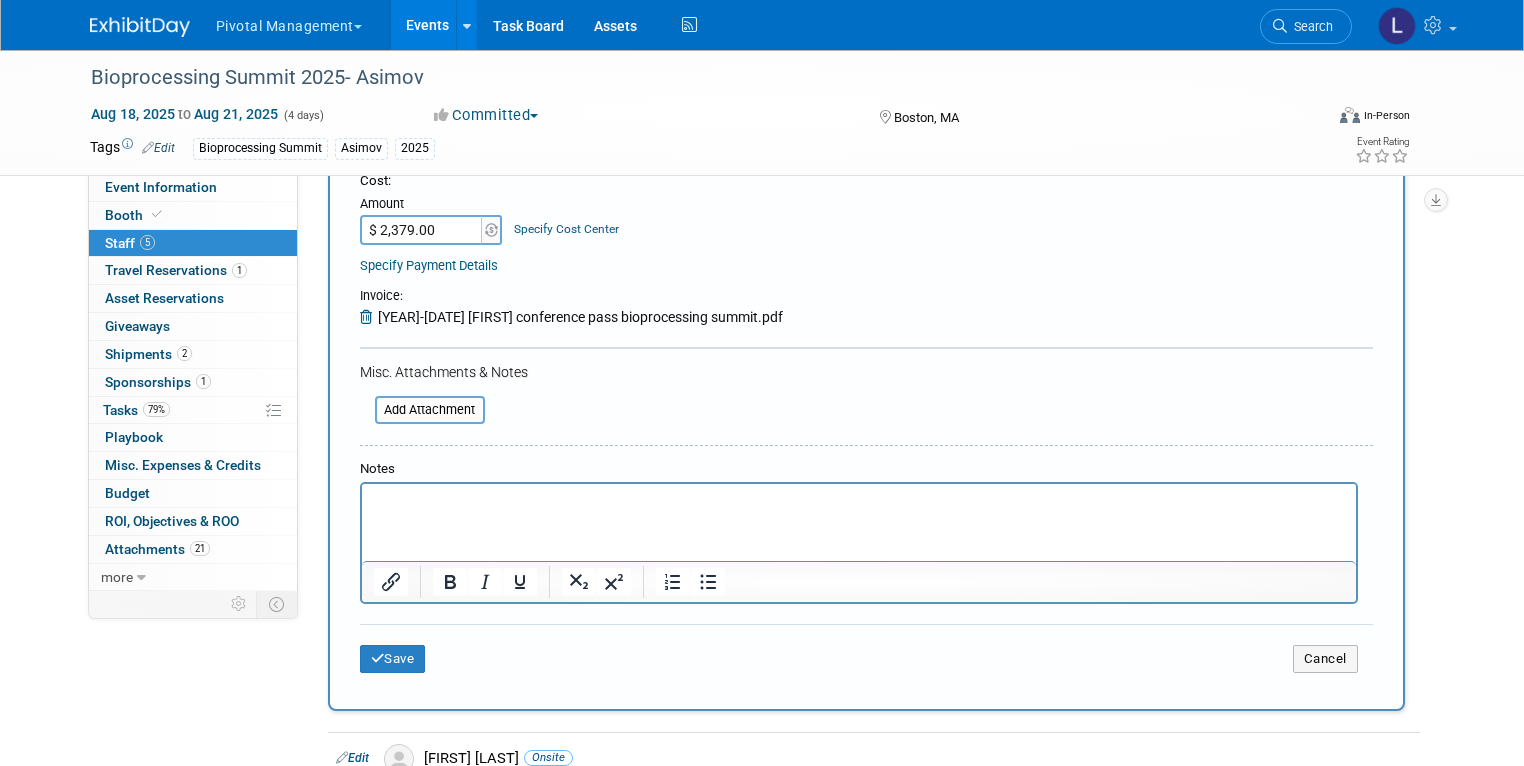 scroll, scrollTop: 453, scrollLeft: 0, axis: vertical 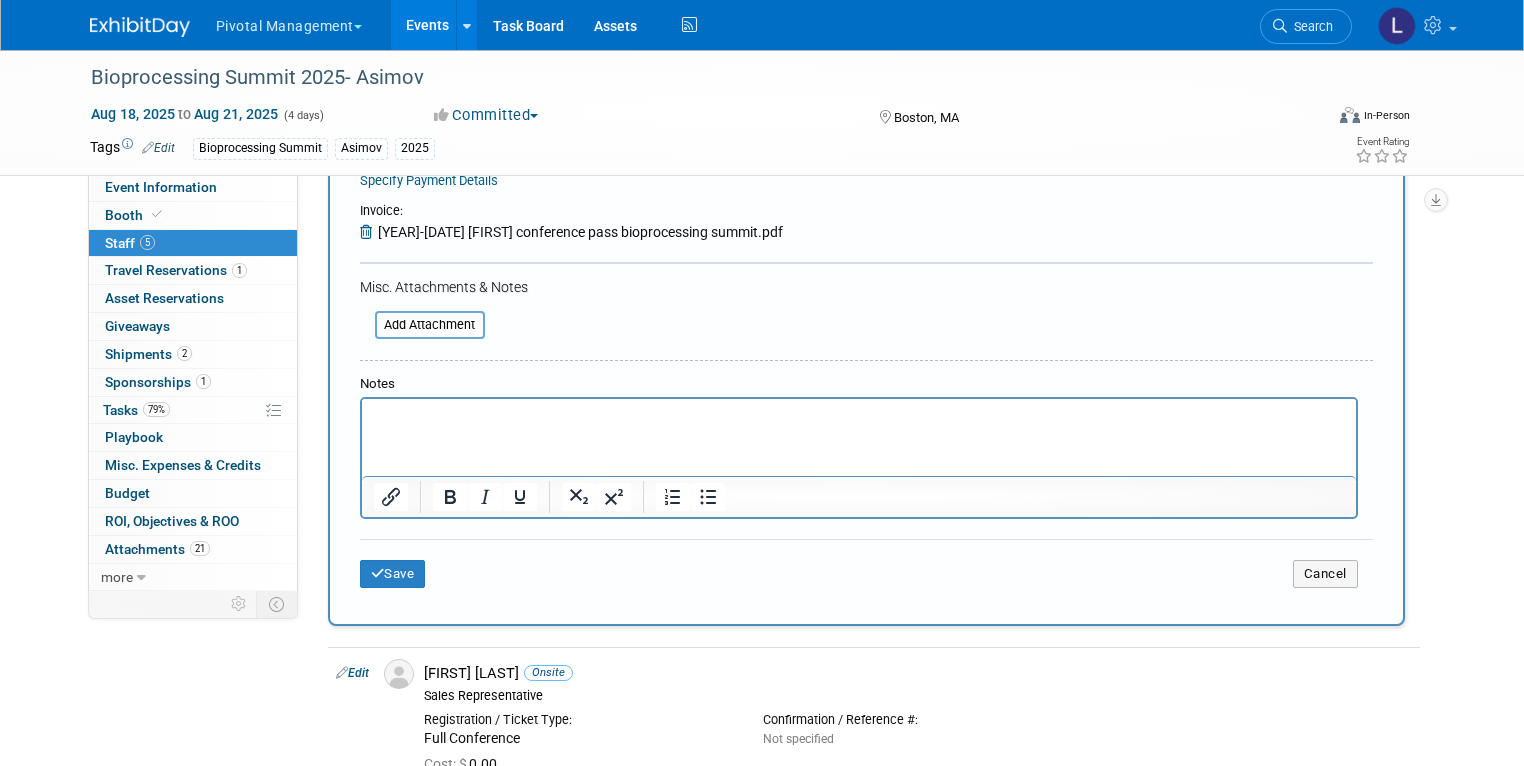 click at bounding box center [858, 417] 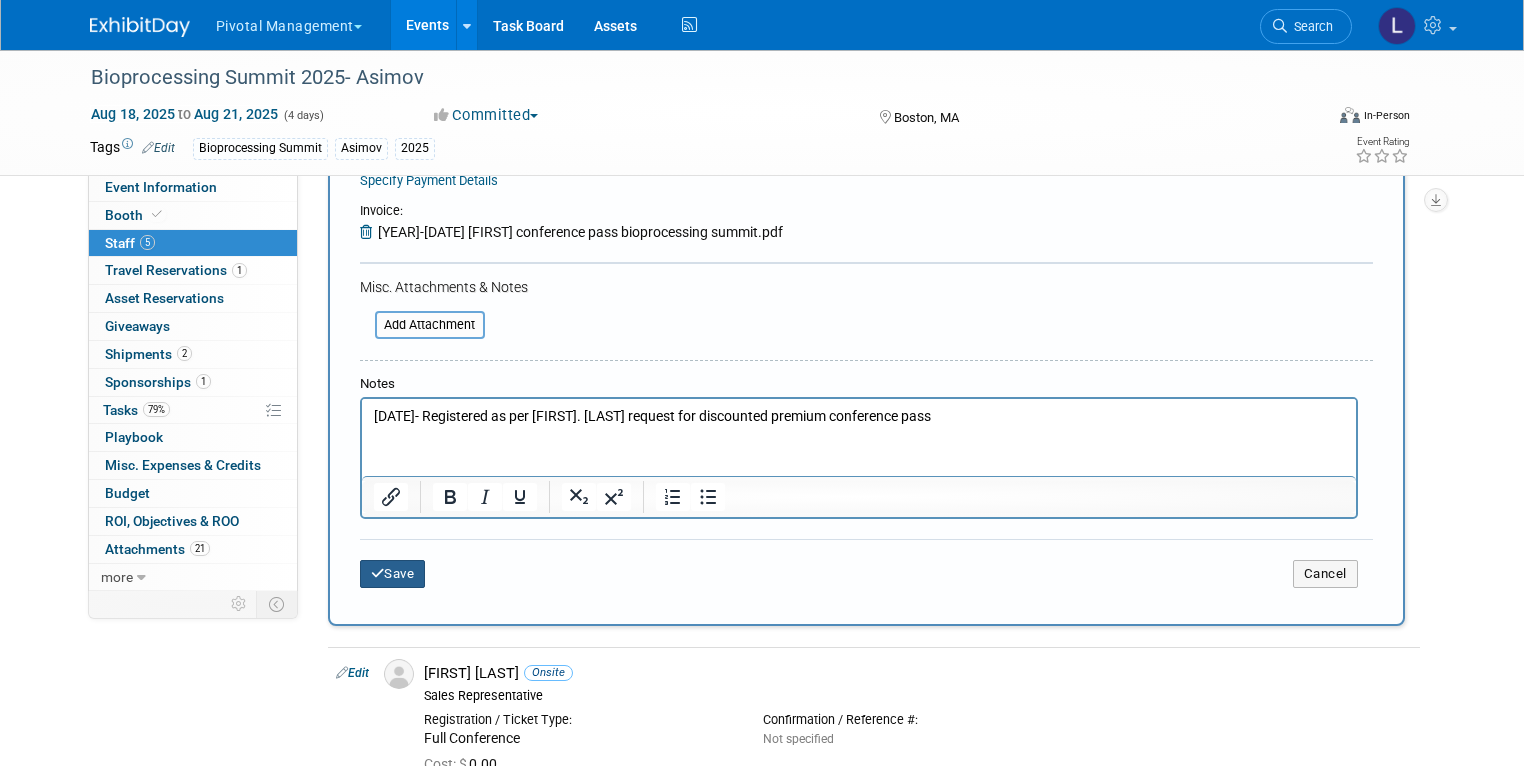 click on "Save" at bounding box center (393, 574) 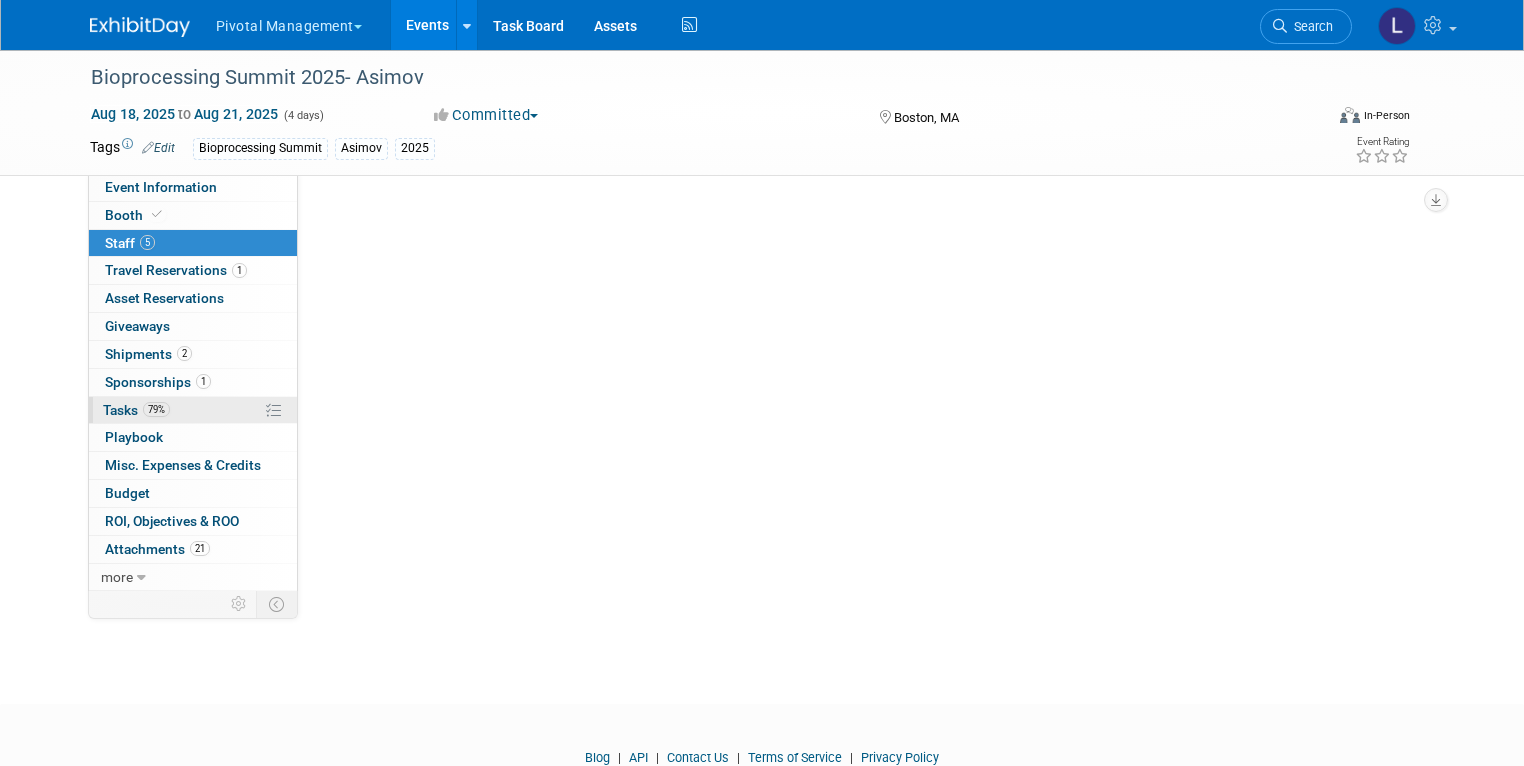 scroll, scrollTop: 453, scrollLeft: 0, axis: vertical 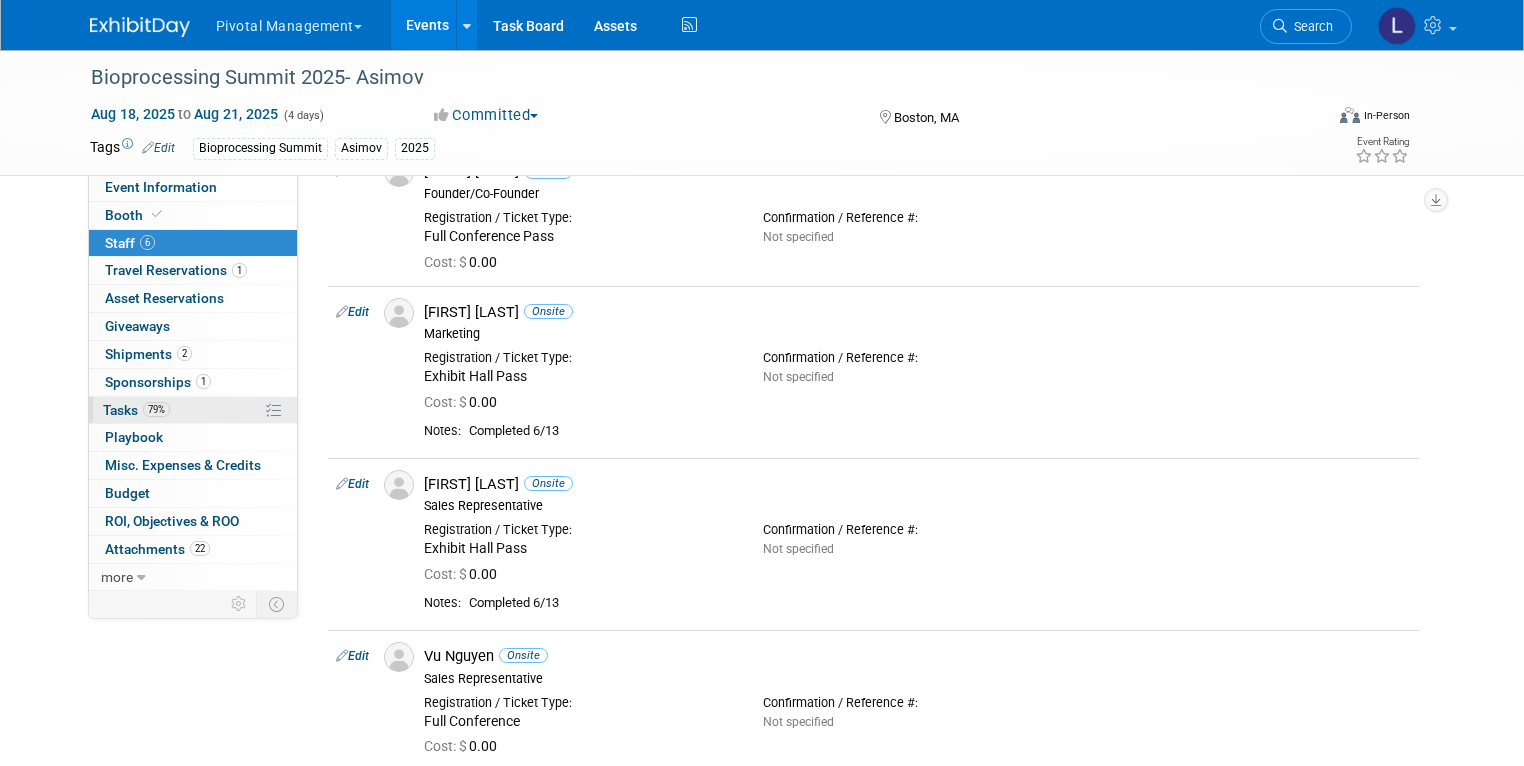 click on "Tasks 79%" at bounding box center [136, 410] 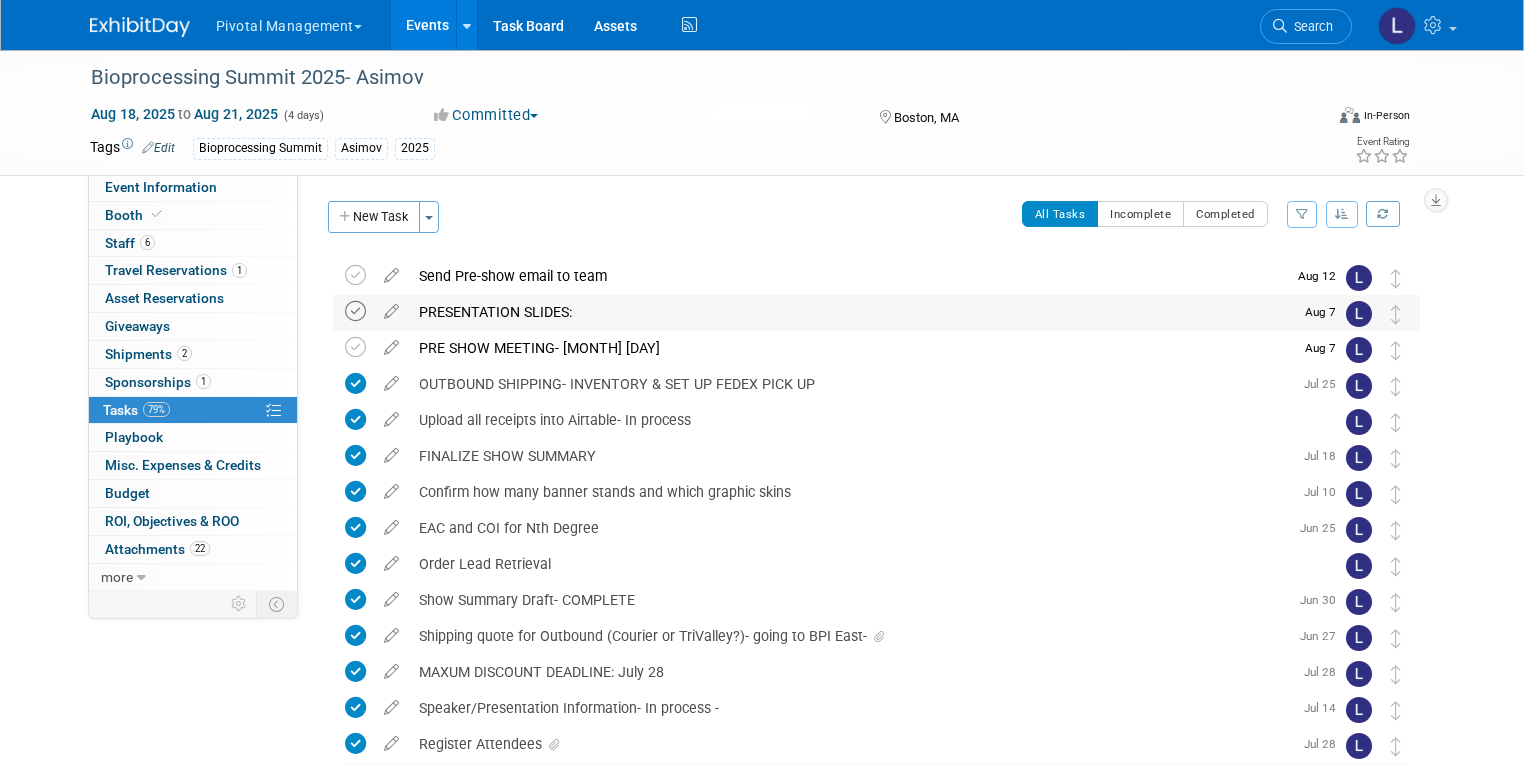 click at bounding box center (355, 311) 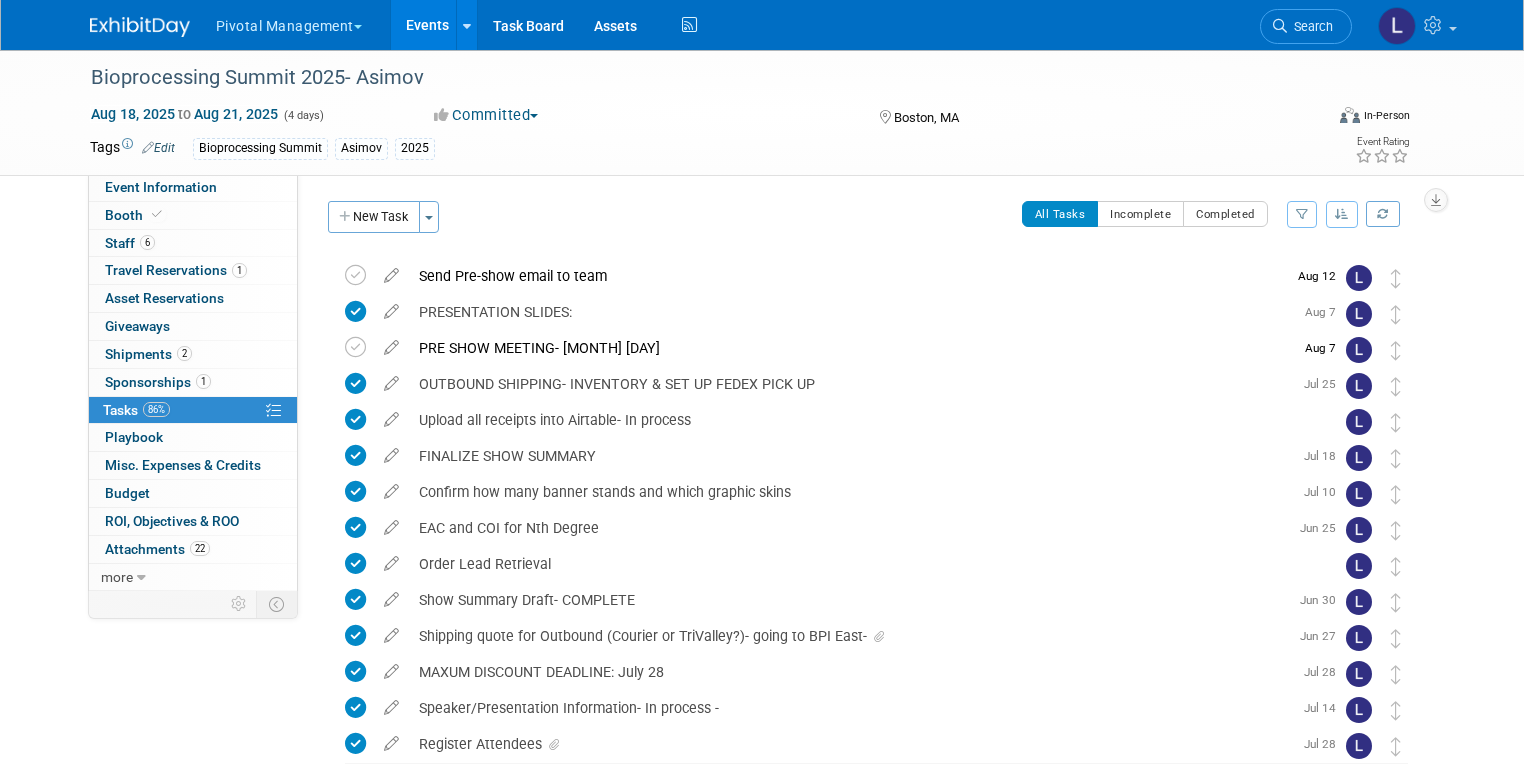 scroll, scrollTop: 118, scrollLeft: 0, axis: vertical 